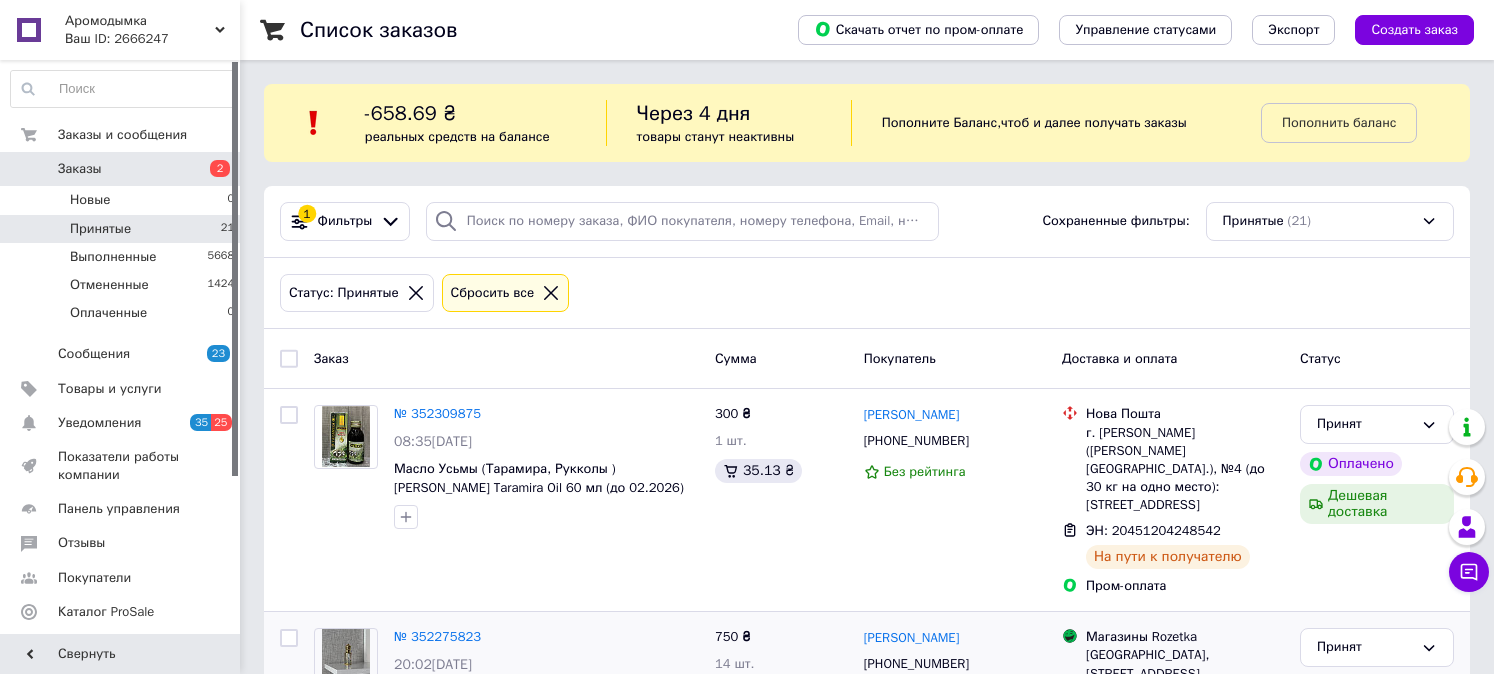 scroll, scrollTop: 111, scrollLeft: 0, axis: vertical 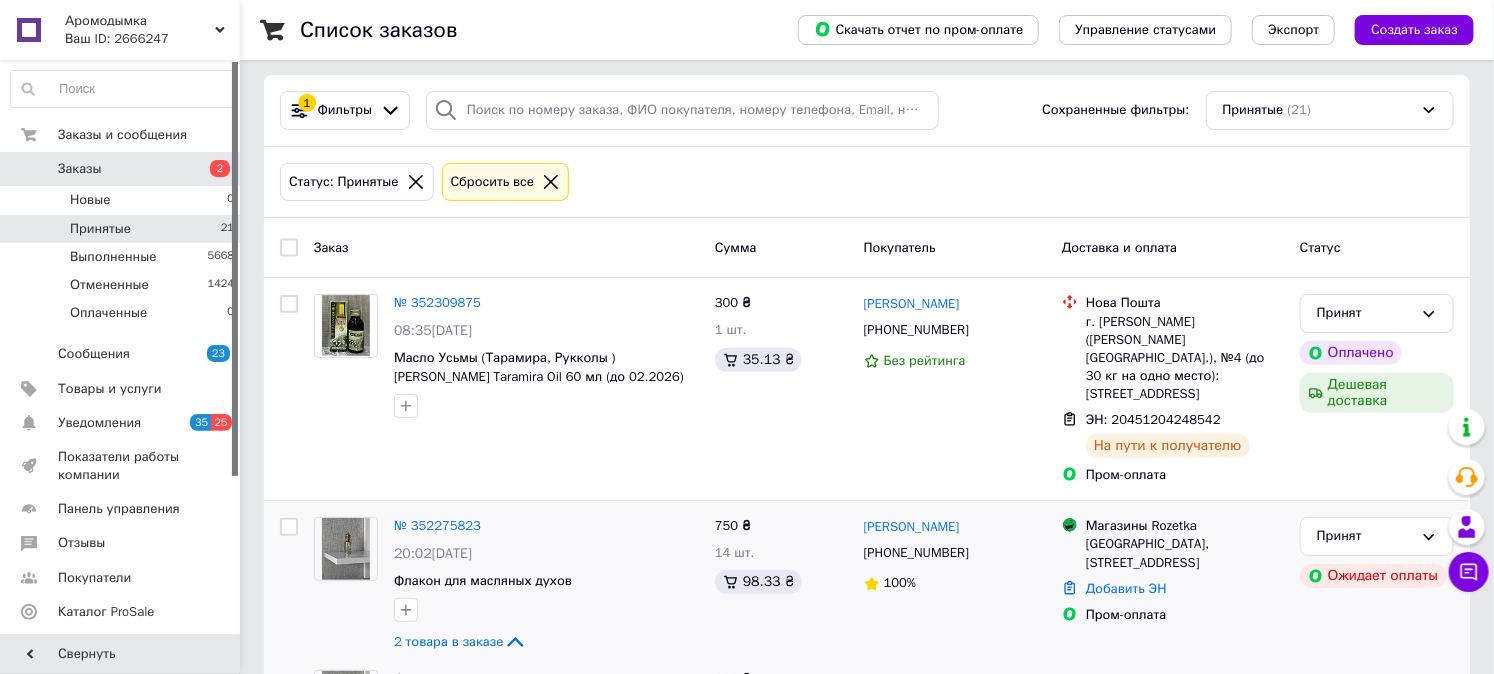 click on "Заказы" at bounding box center (121, 169) 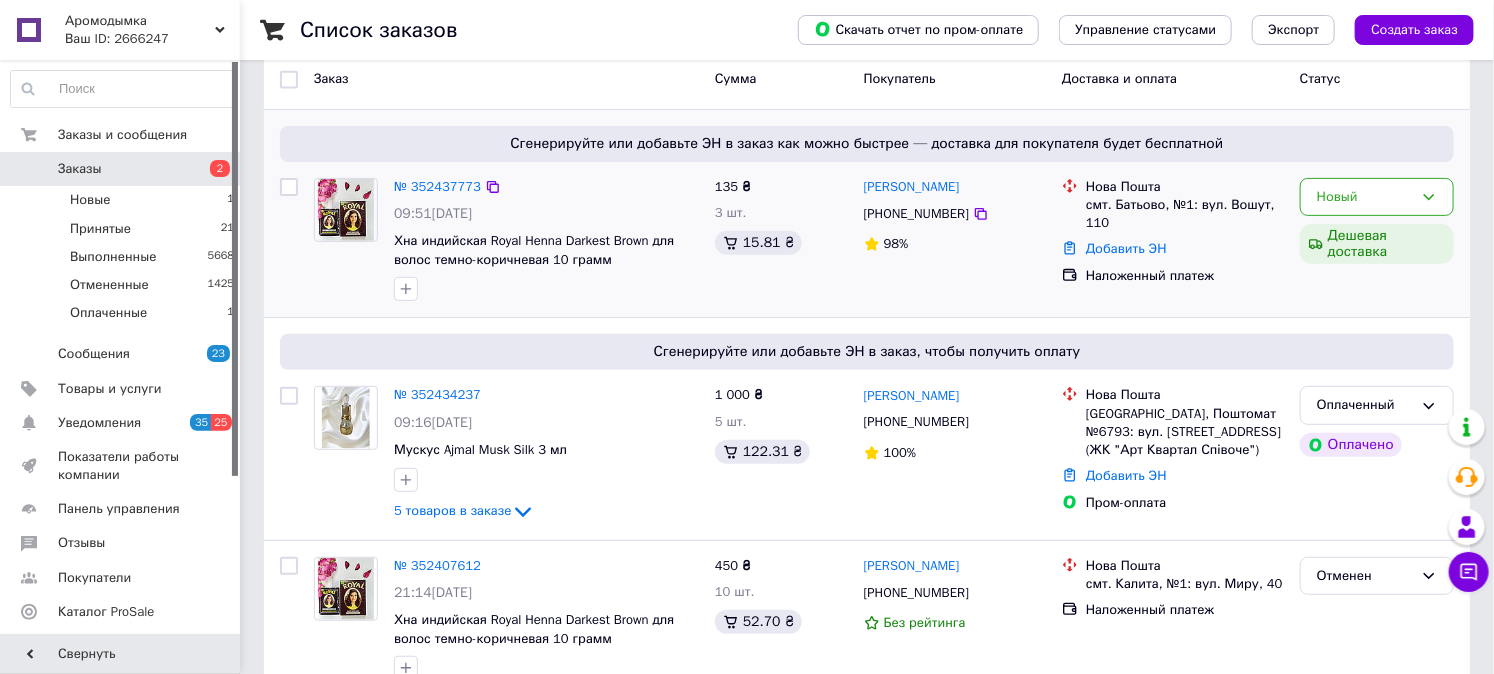 scroll, scrollTop: 222, scrollLeft: 0, axis: vertical 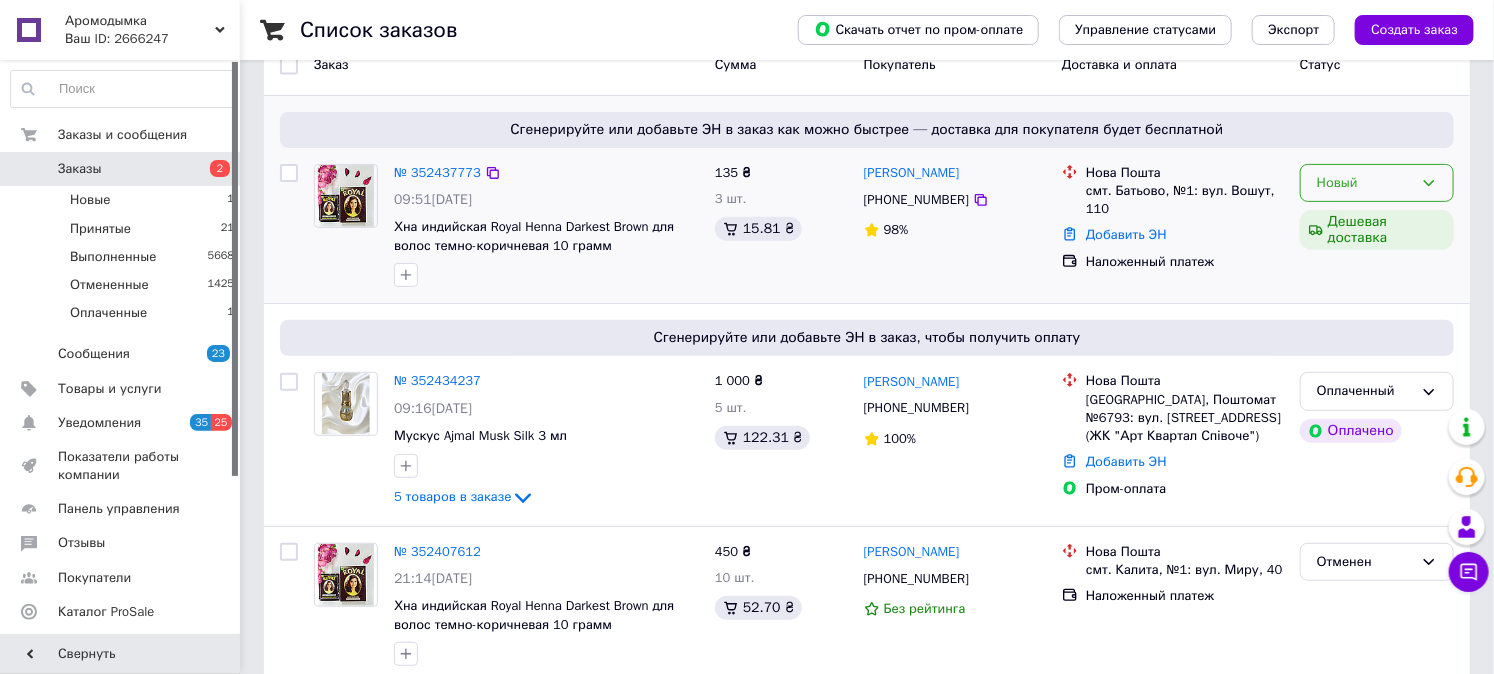 click on "Новый" at bounding box center (1377, 183) 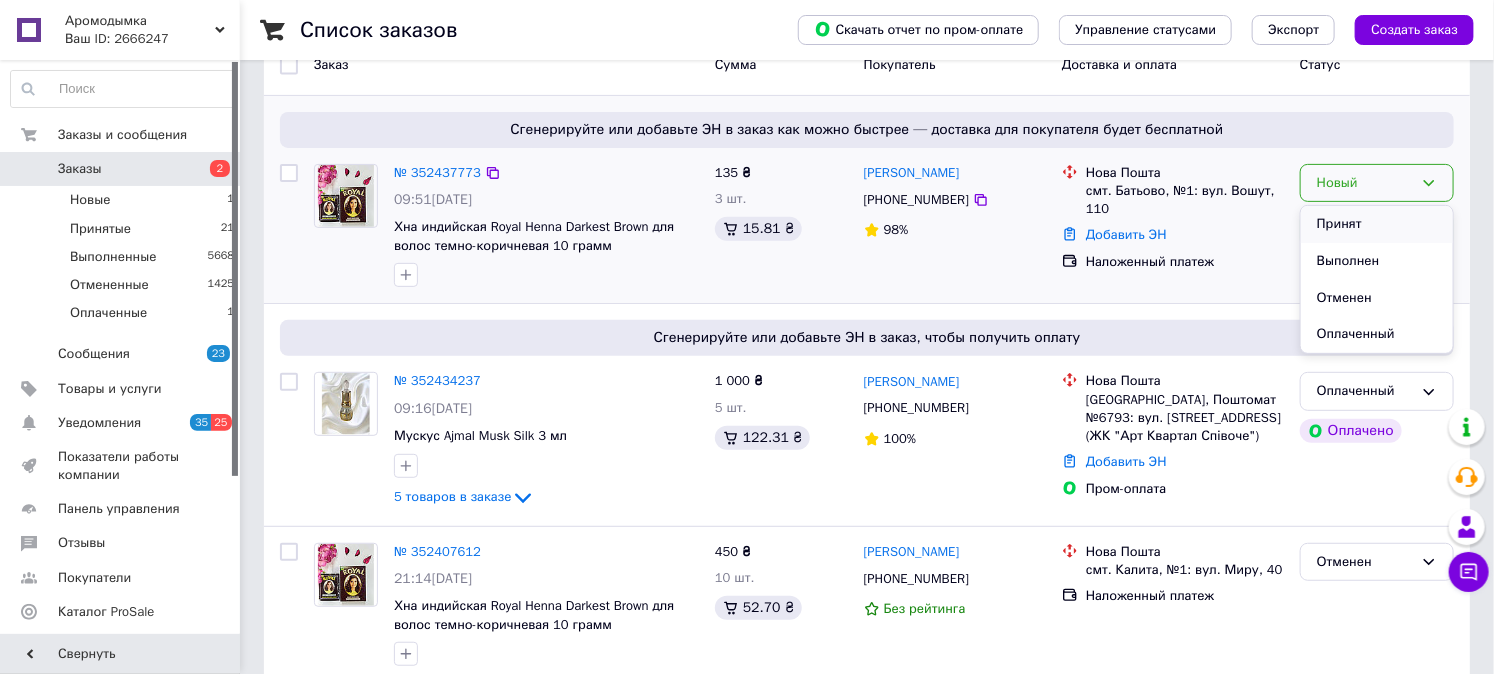 click on "Принят" at bounding box center [1377, 224] 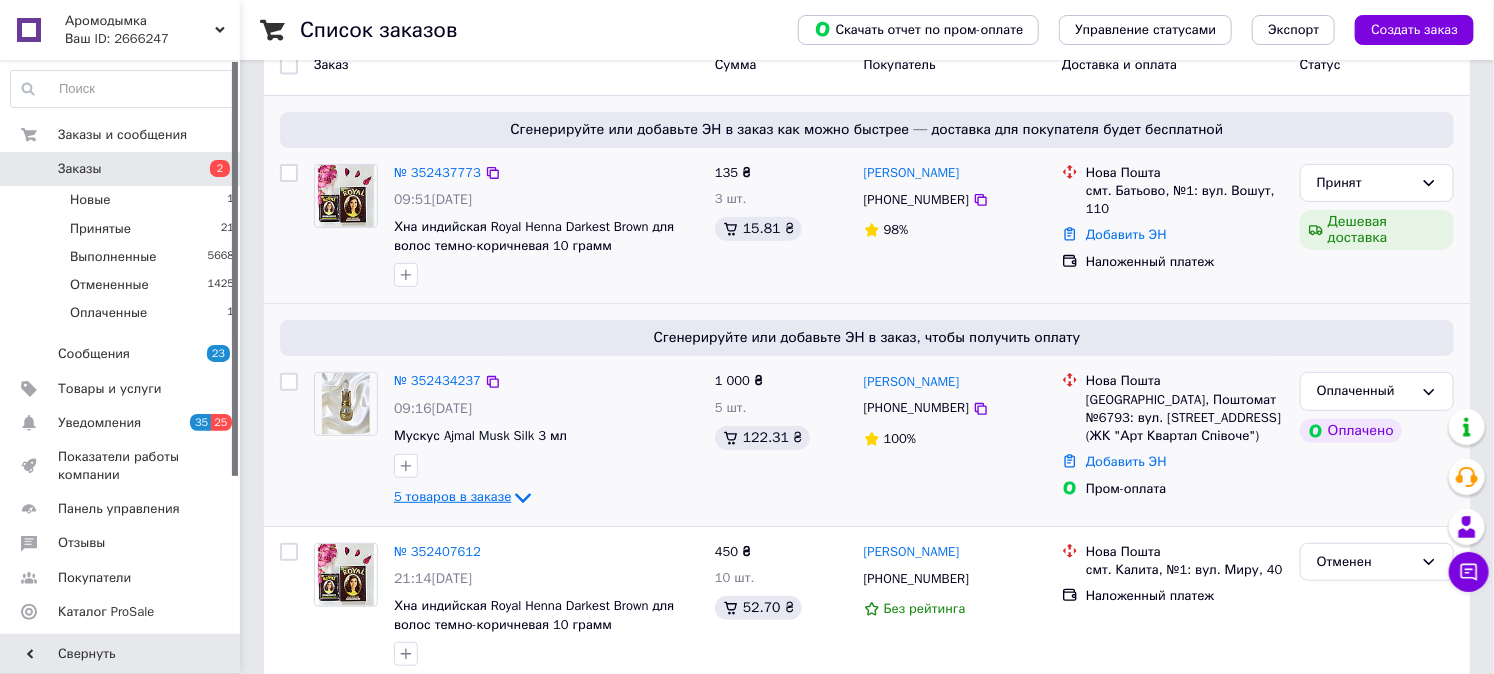 click on "5 товаров в заказе" at bounding box center (452, 496) 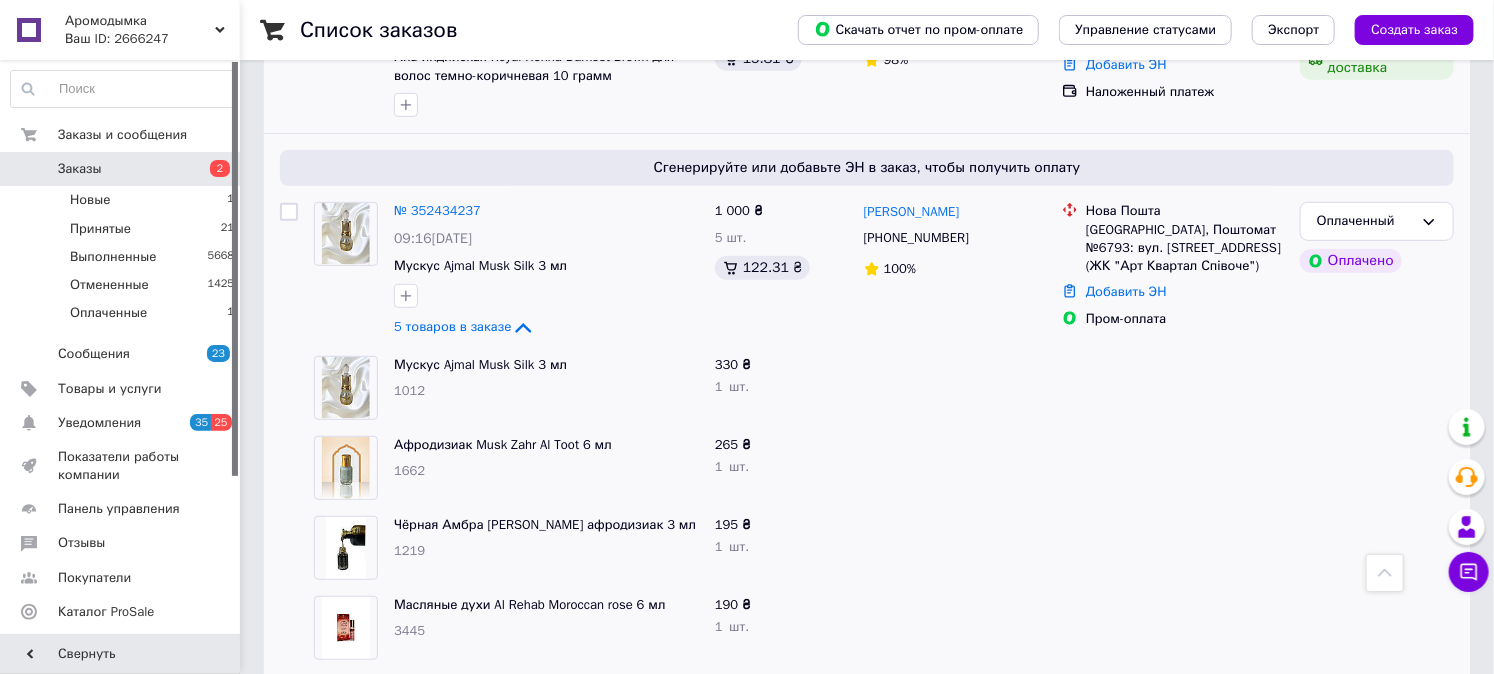 scroll, scrollTop: 333, scrollLeft: 0, axis: vertical 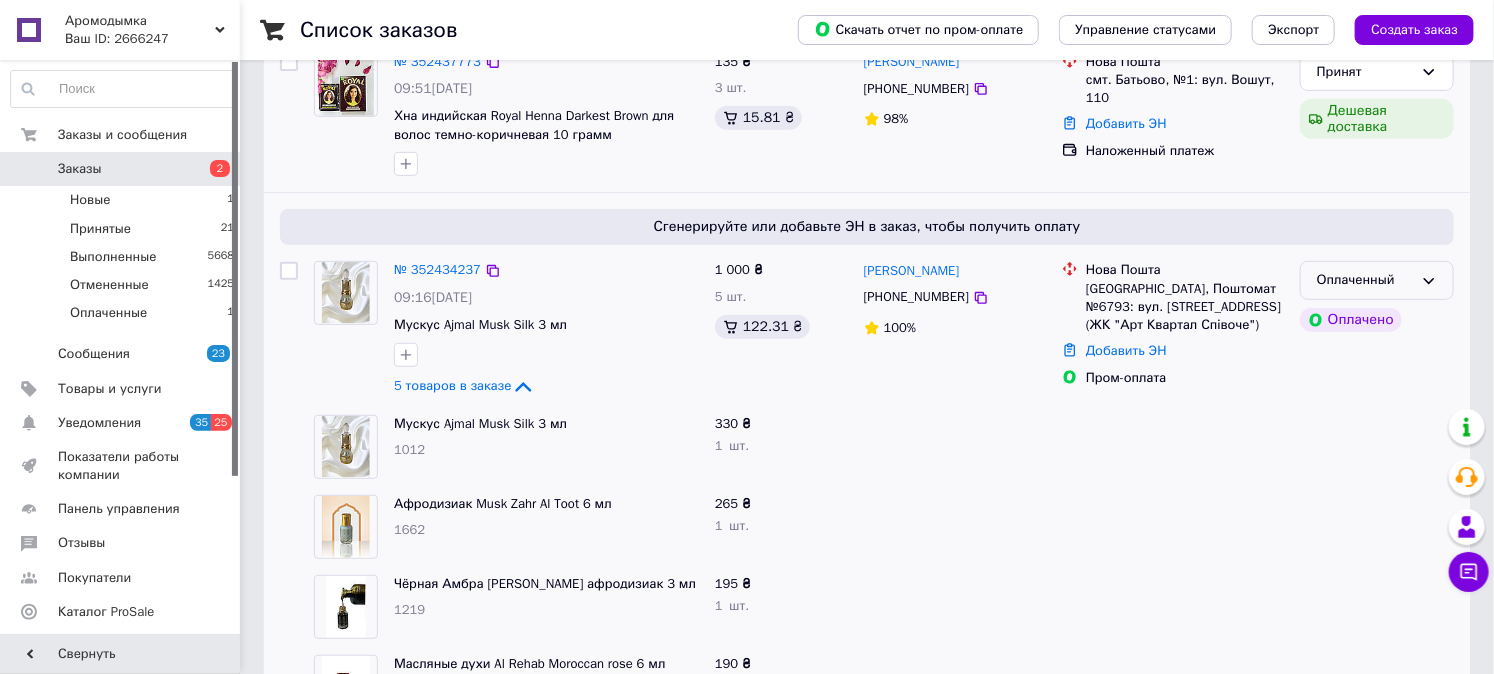 click on "Оплаченный" at bounding box center [1365, 280] 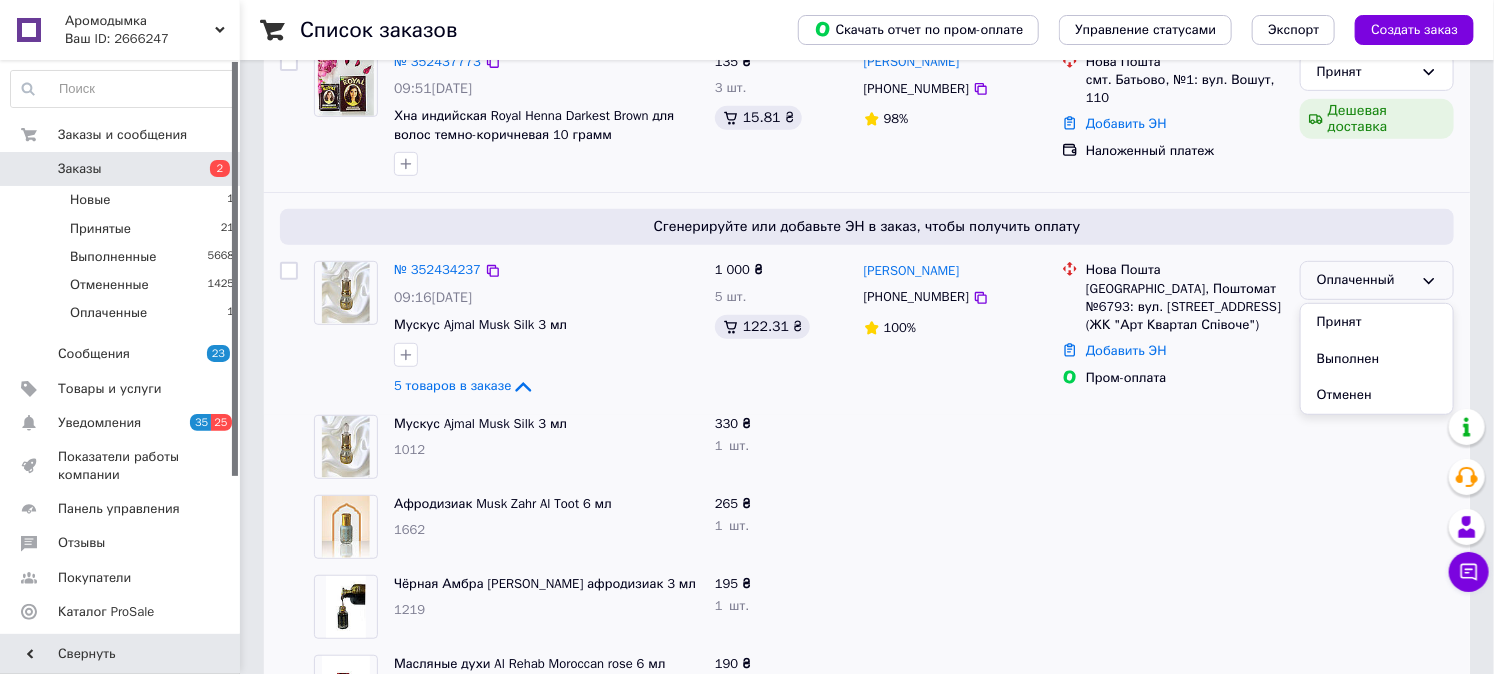 click on "Принят" at bounding box center (1377, 322) 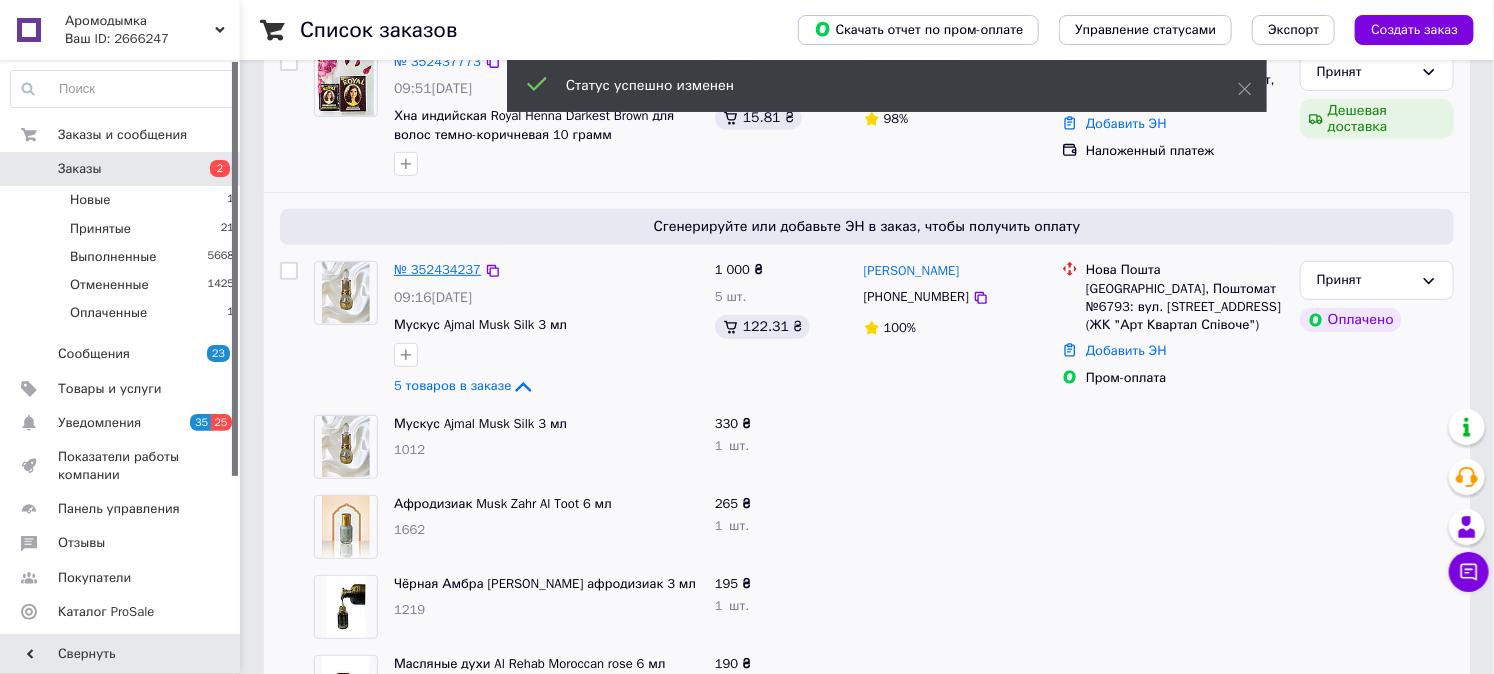 click on "№ 352434237" at bounding box center [437, 269] 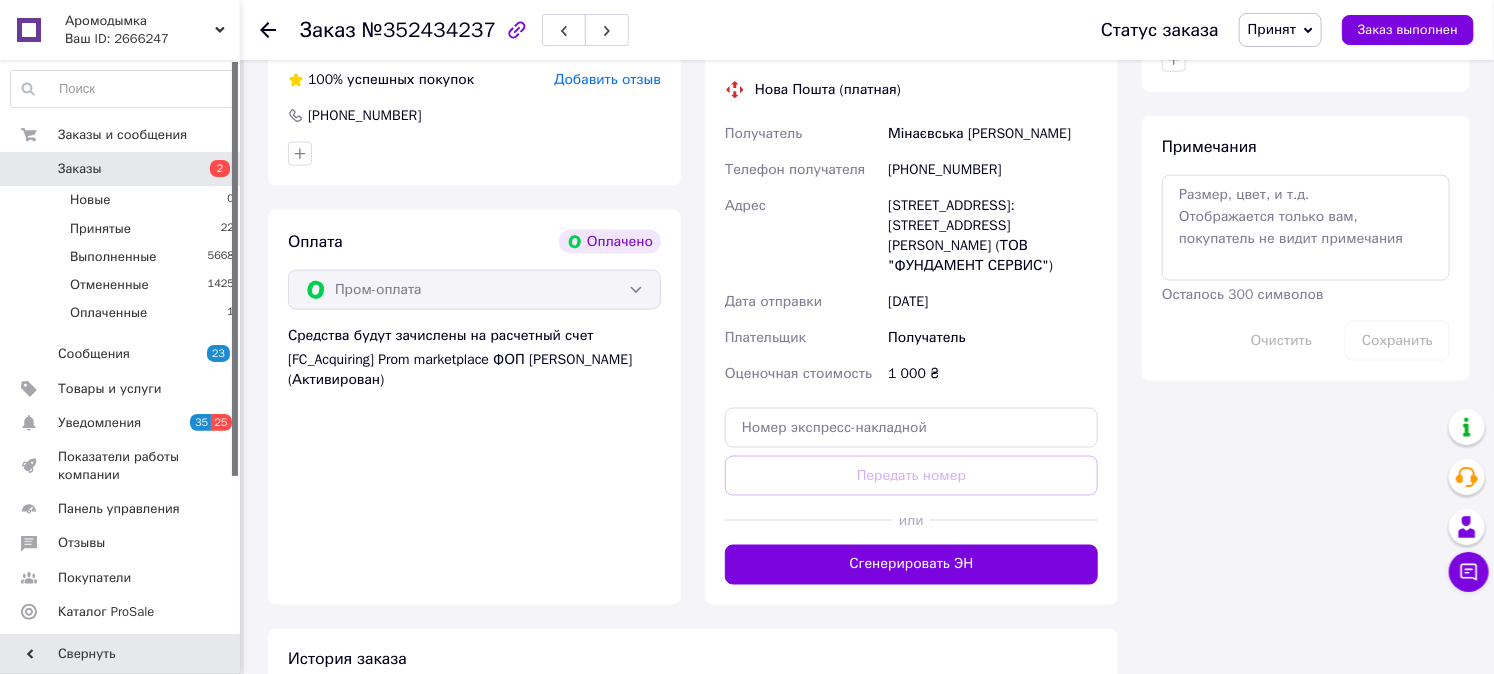 scroll, scrollTop: 1222, scrollLeft: 0, axis: vertical 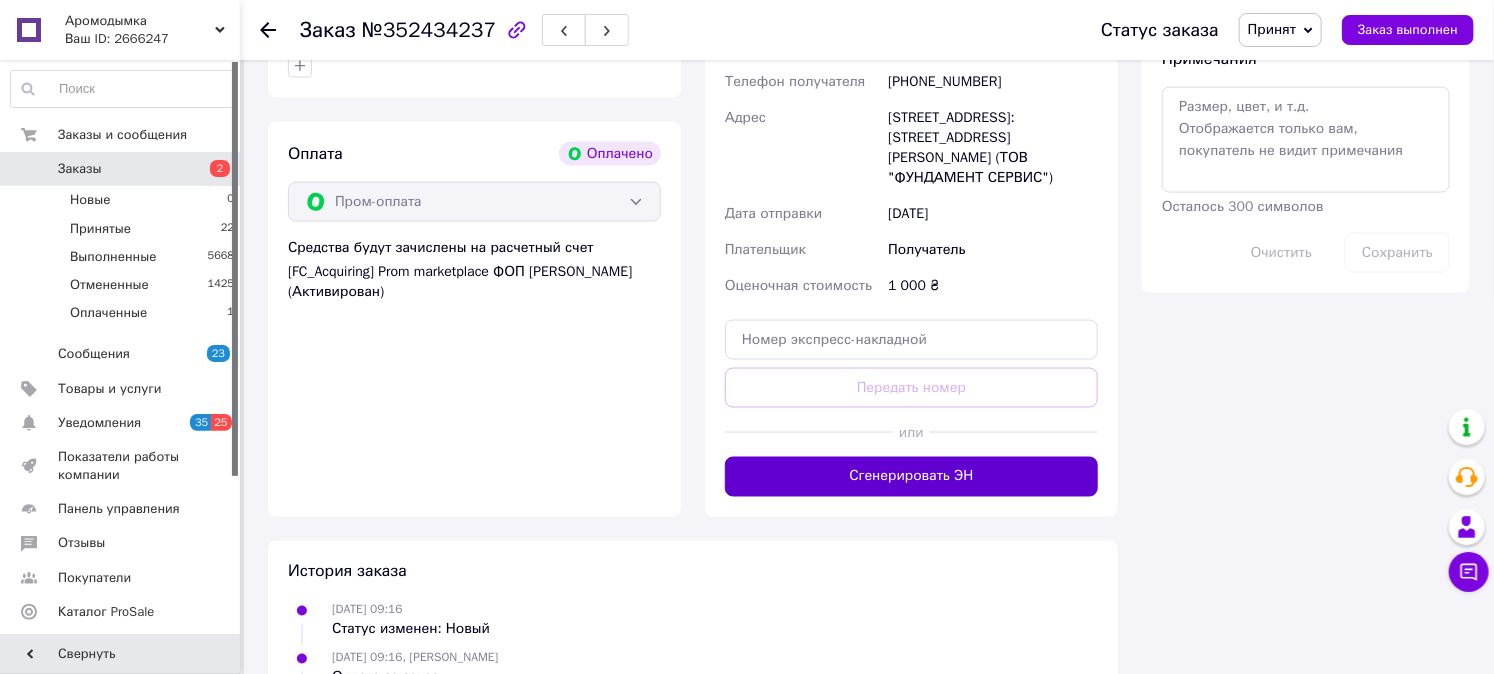 click on "Сгенерировать ЭН" at bounding box center [911, 477] 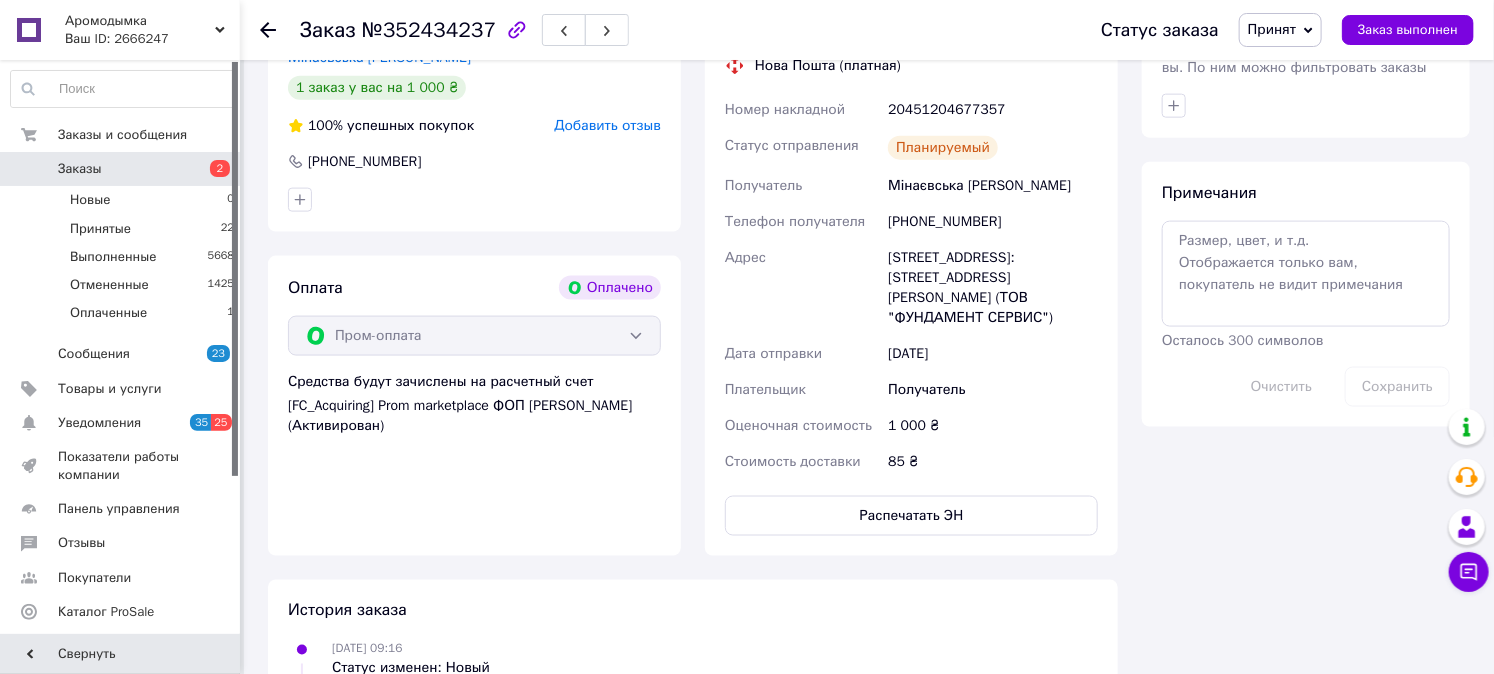 scroll, scrollTop: 888, scrollLeft: 0, axis: vertical 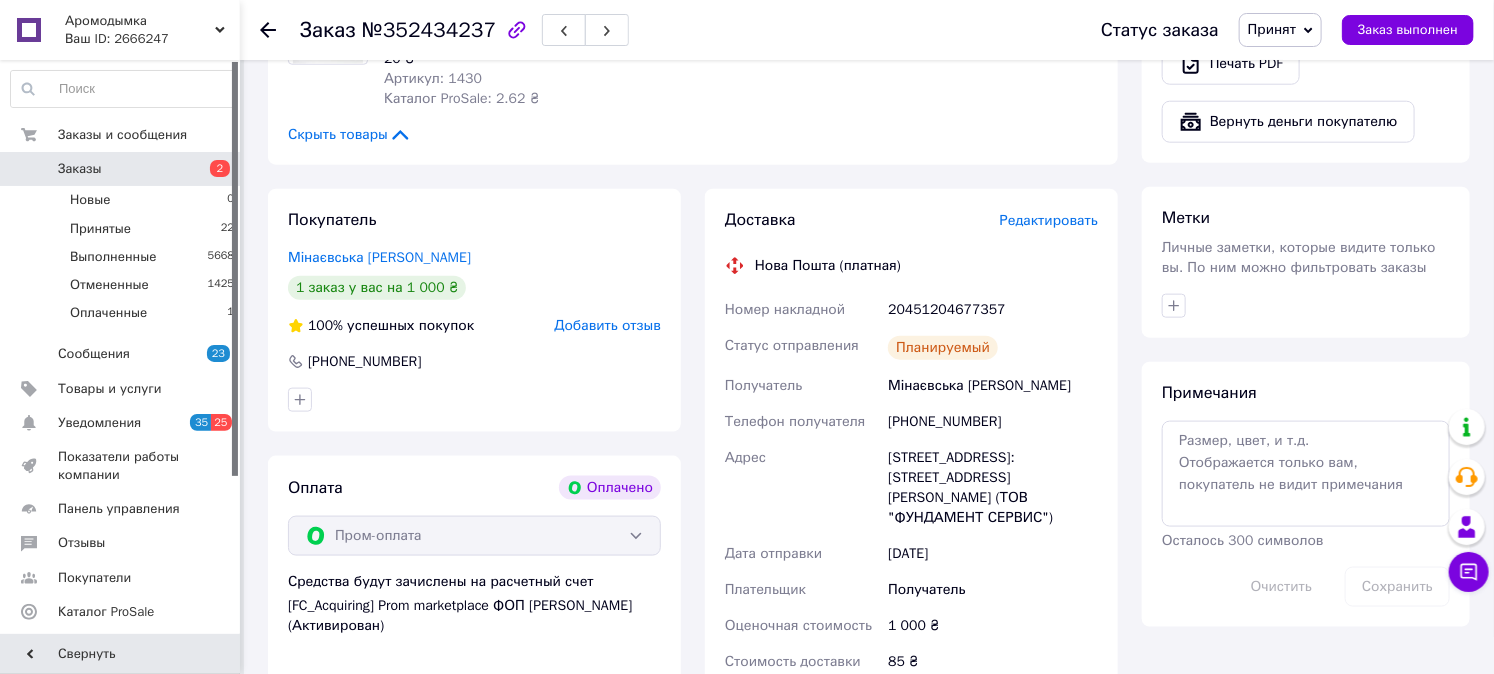 click on "Заказы" at bounding box center (80, 169) 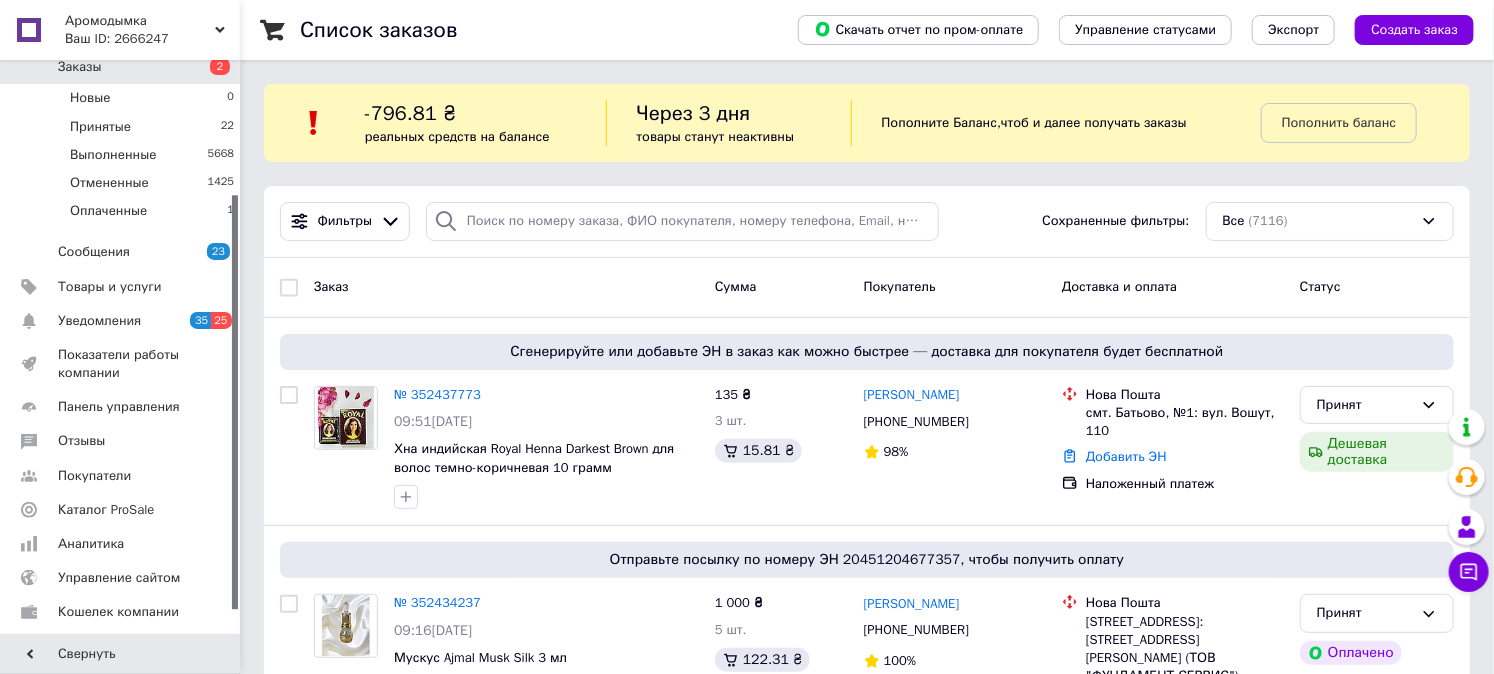 scroll, scrollTop: 217, scrollLeft: 0, axis: vertical 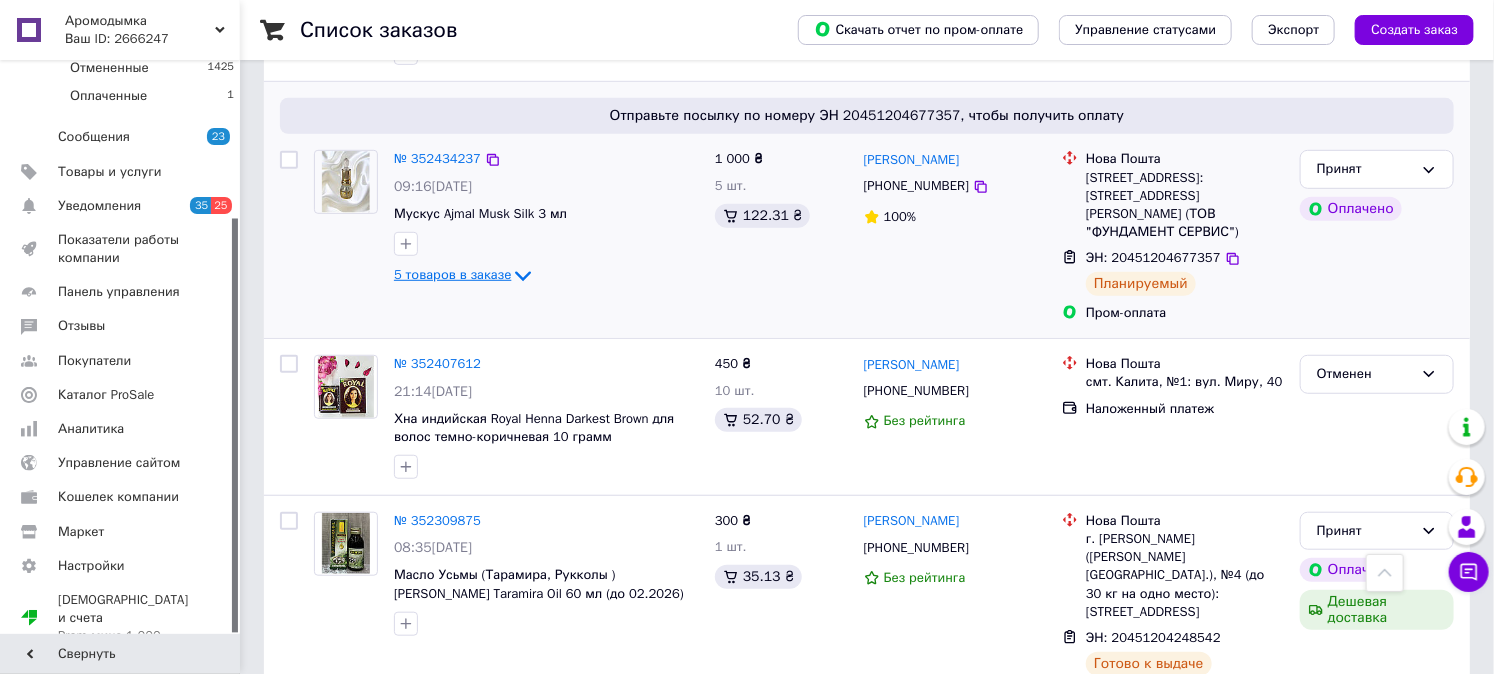 click on "5 товаров в заказе" at bounding box center [452, 274] 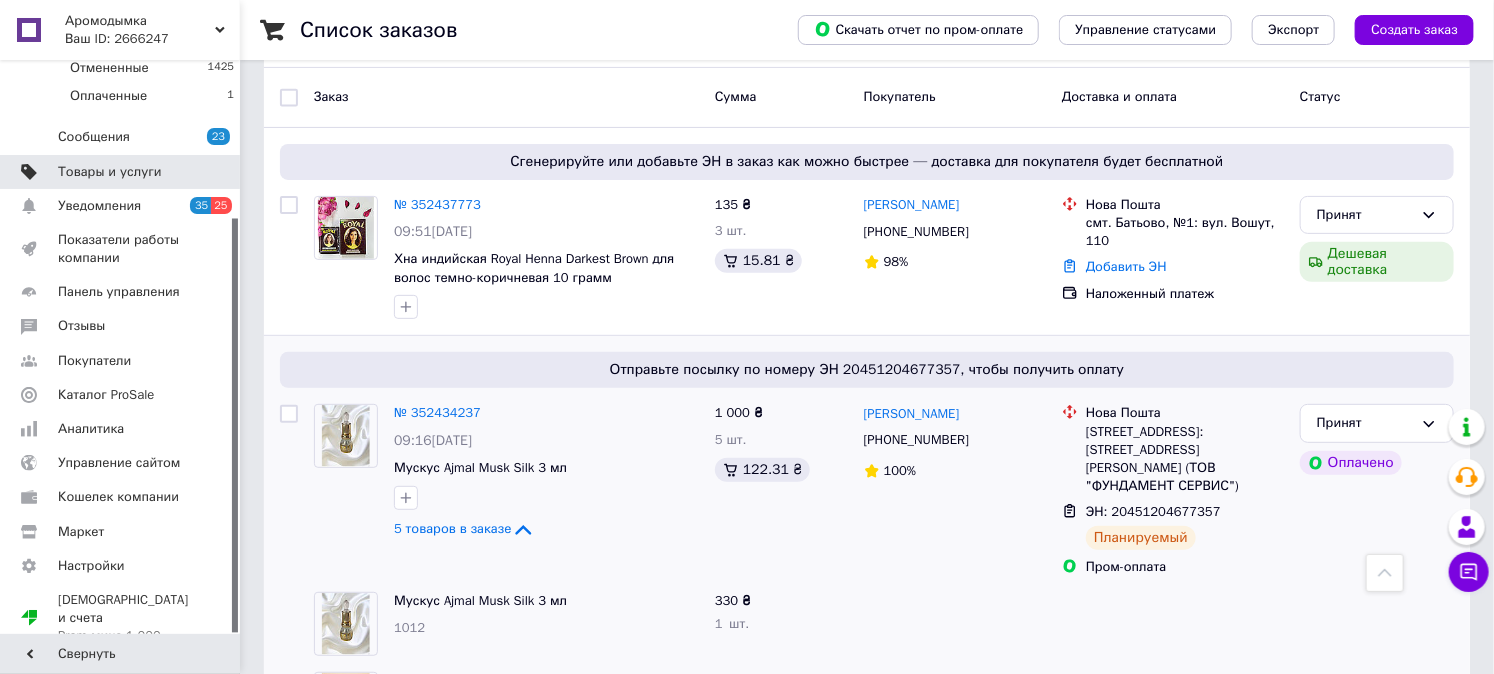 scroll, scrollTop: 0, scrollLeft: 0, axis: both 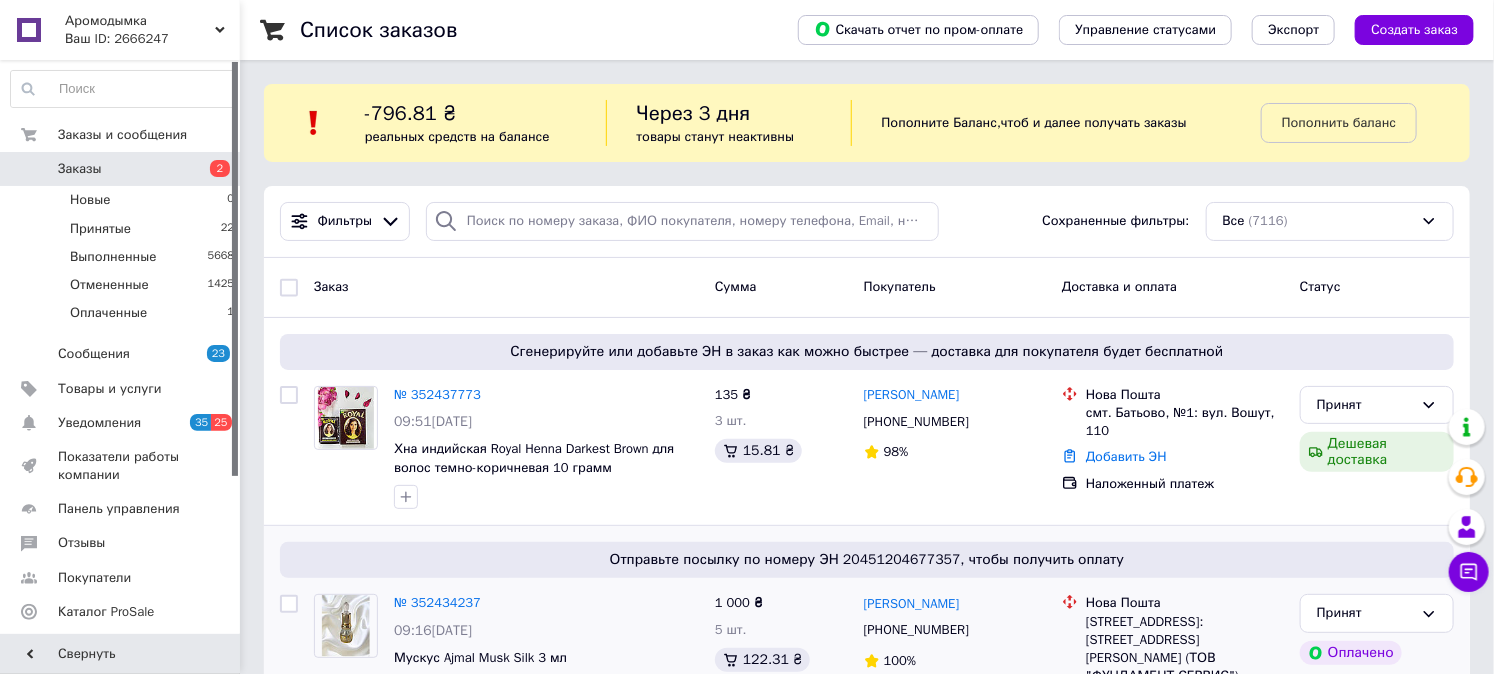 click on "Заказы" at bounding box center [80, 169] 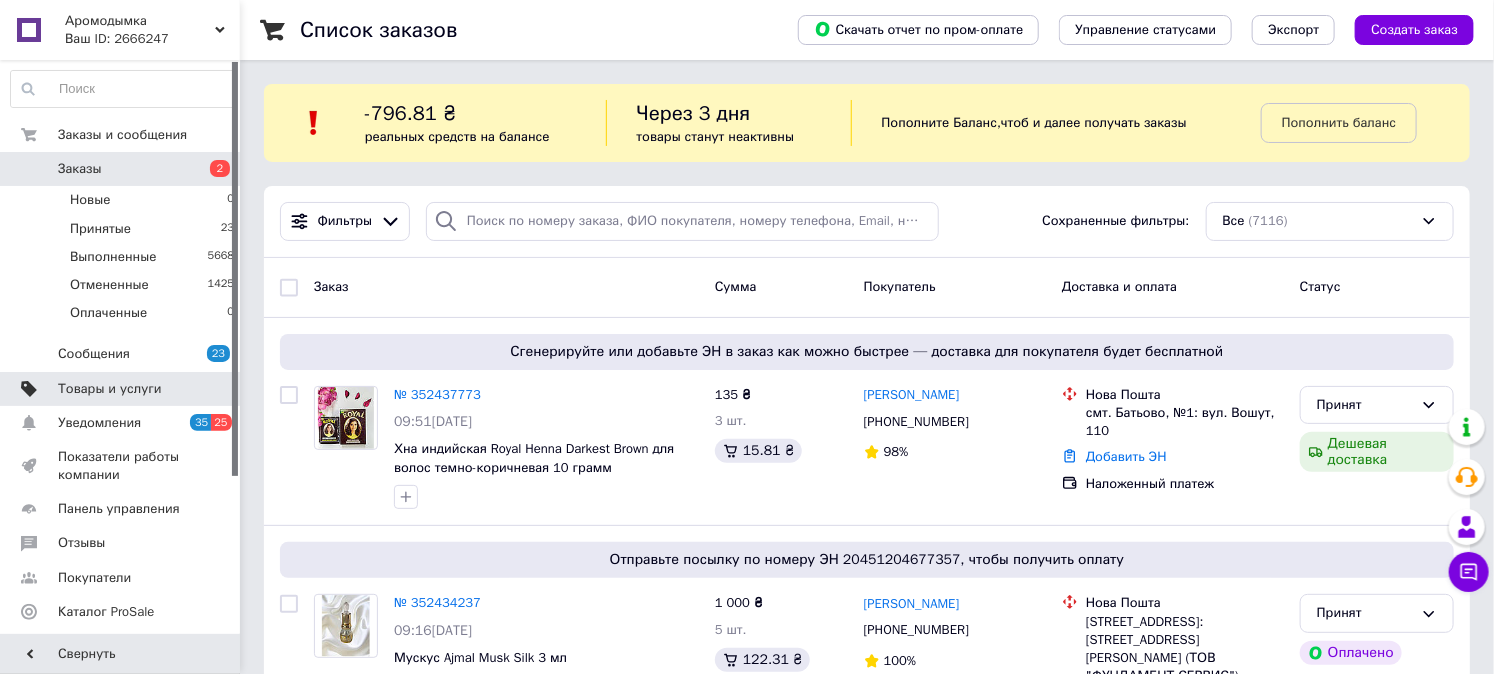 click on "Товары и услуги" at bounding box center (123, 389) 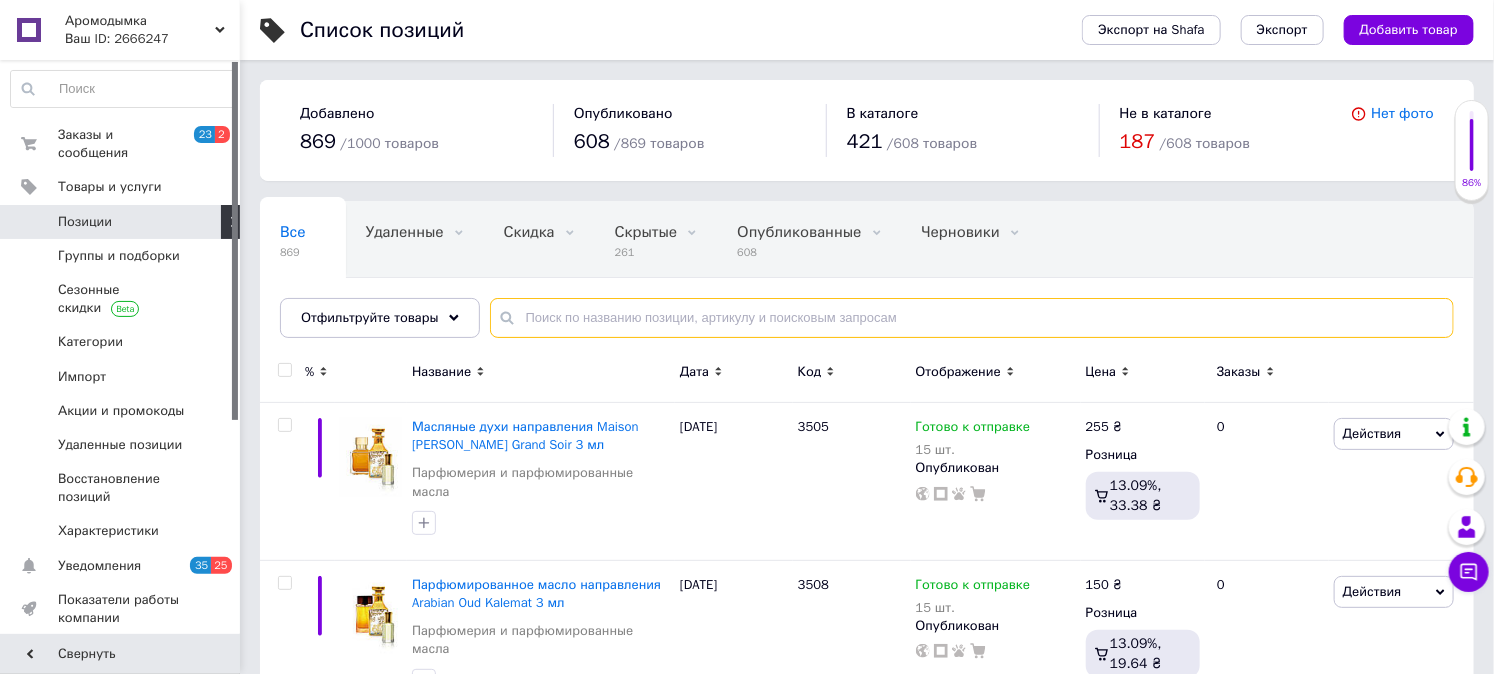 click at bounding box center [972, 318] 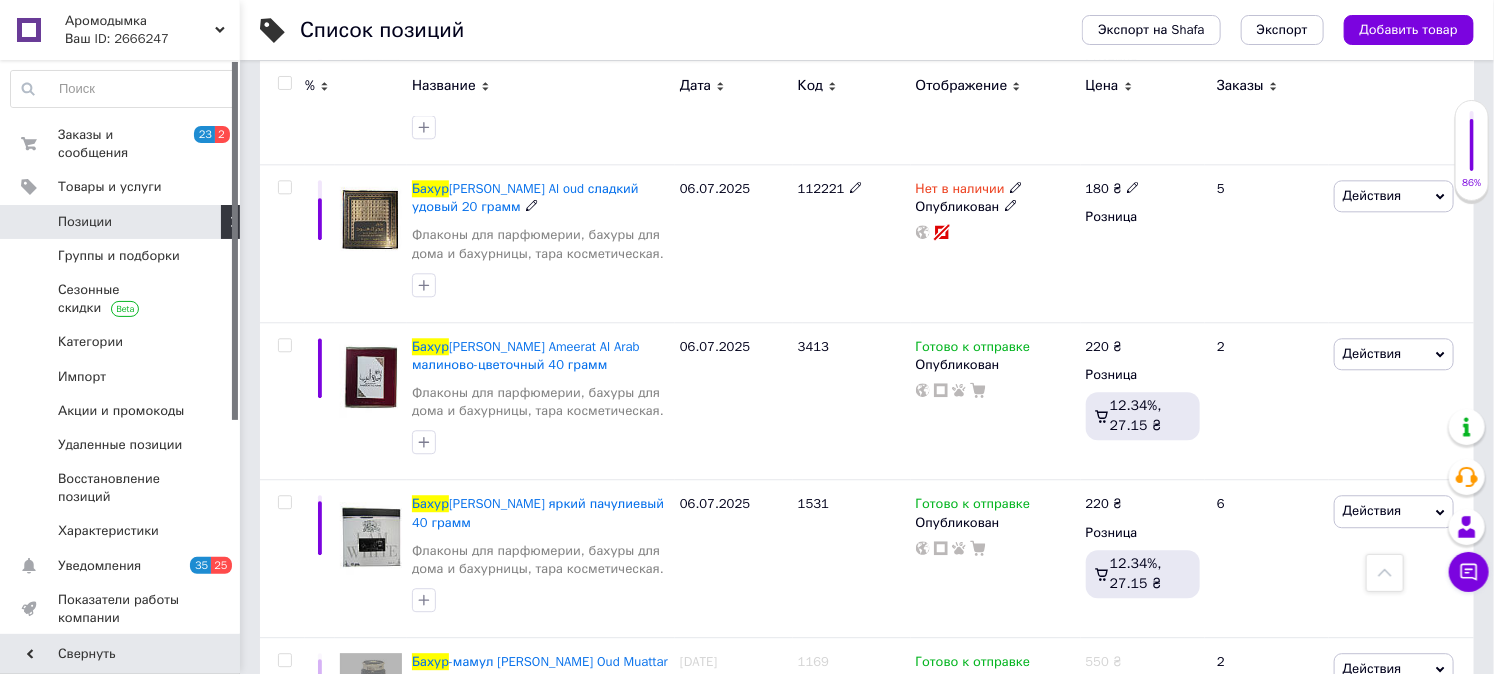 scroll, scrollTop: 5444, scrollLeft: 0, axis: vertical 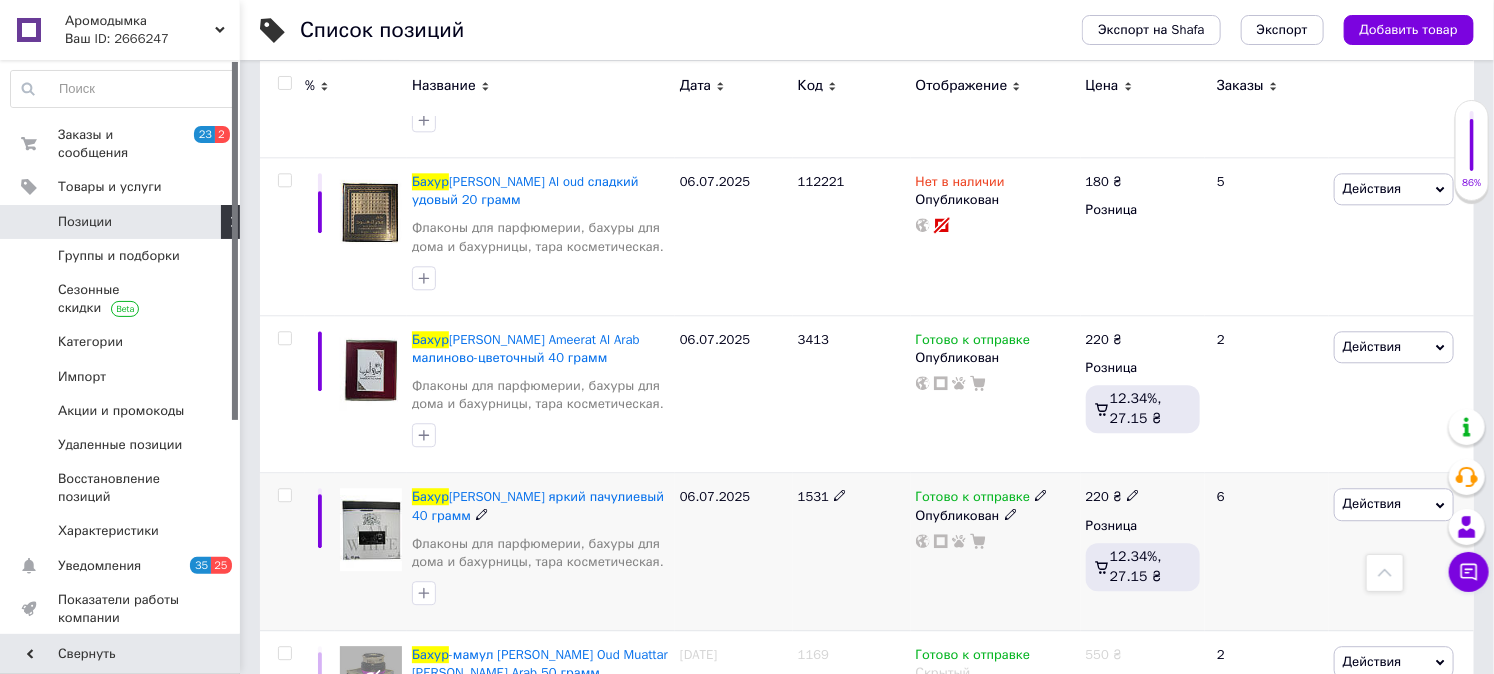 type on "бахур" 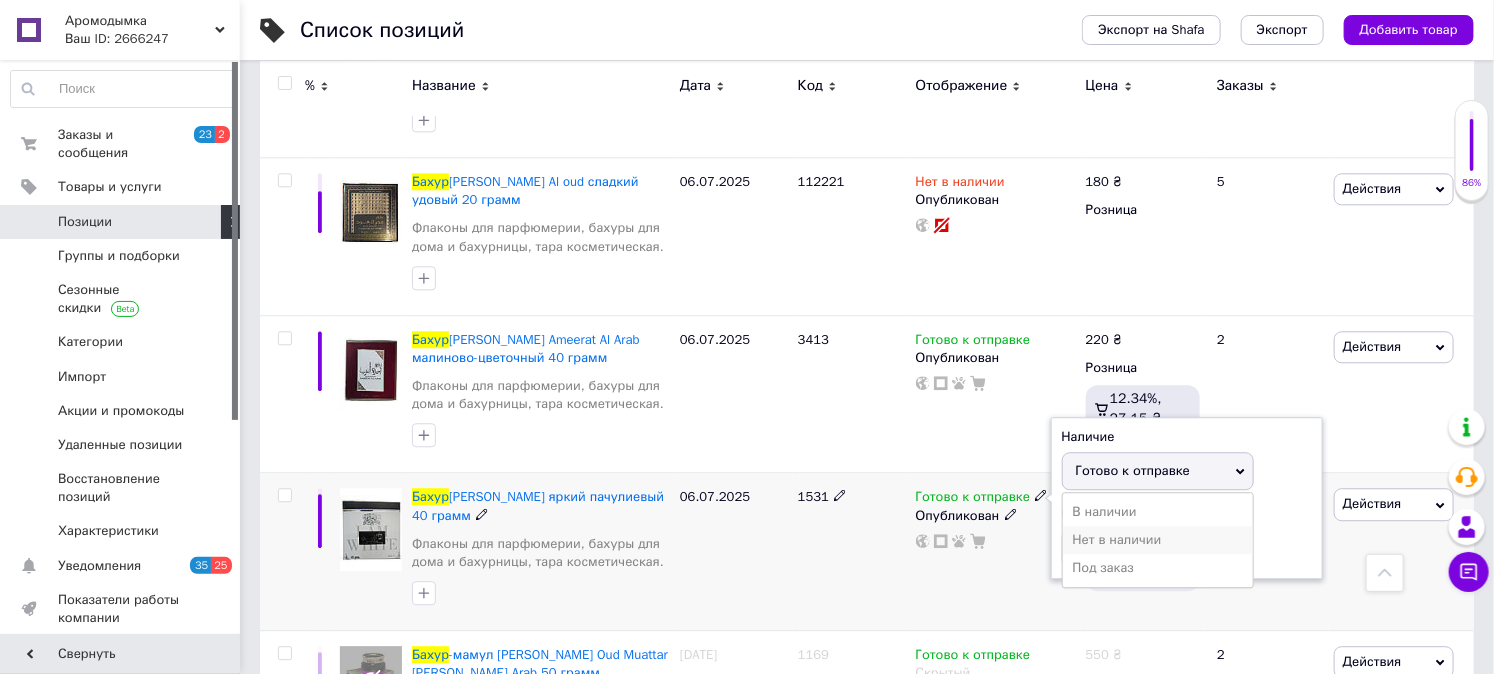 click on "Нет в наличии" at bounding box center [1158, 540] 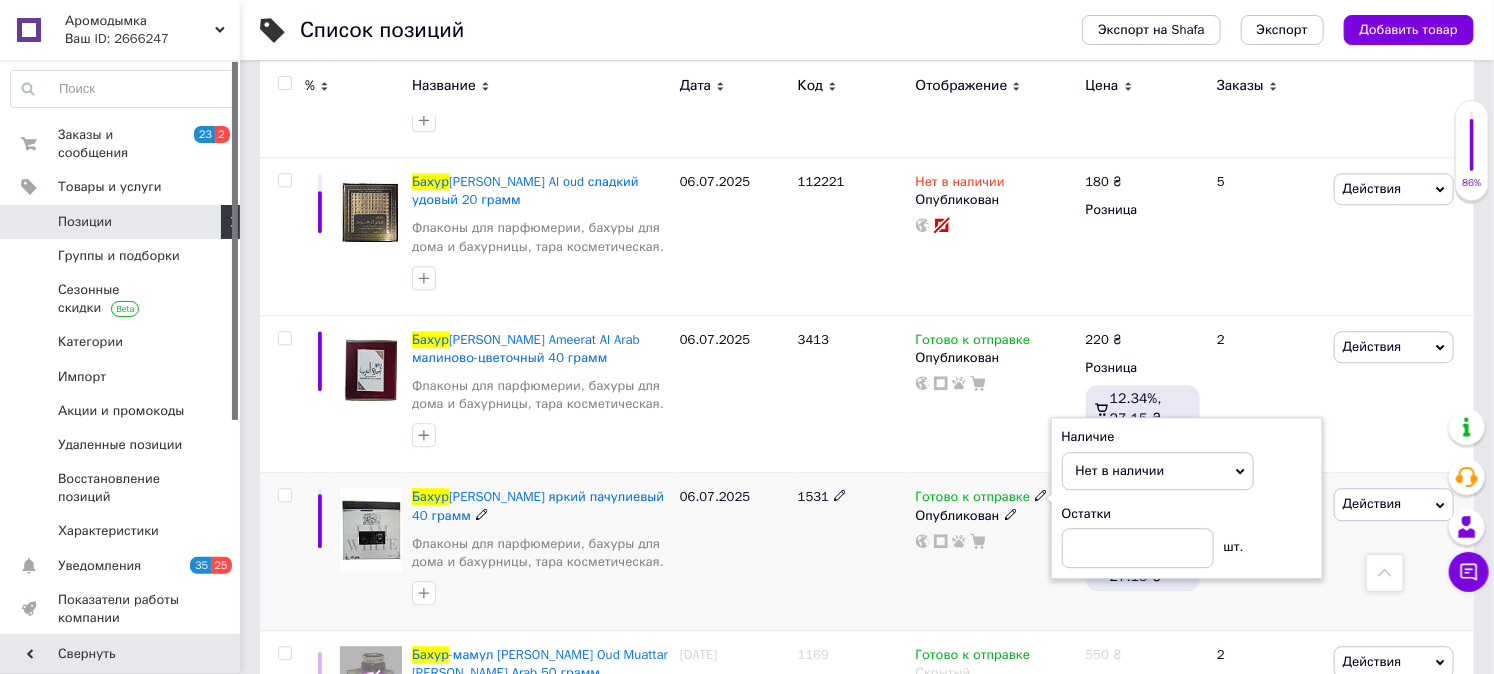 click on "Готово к отправке Наличие Нет в наличии В наличии Под заказ Готово к отправке Остатки шт. Опубликован" at bounding box center [996, 552] 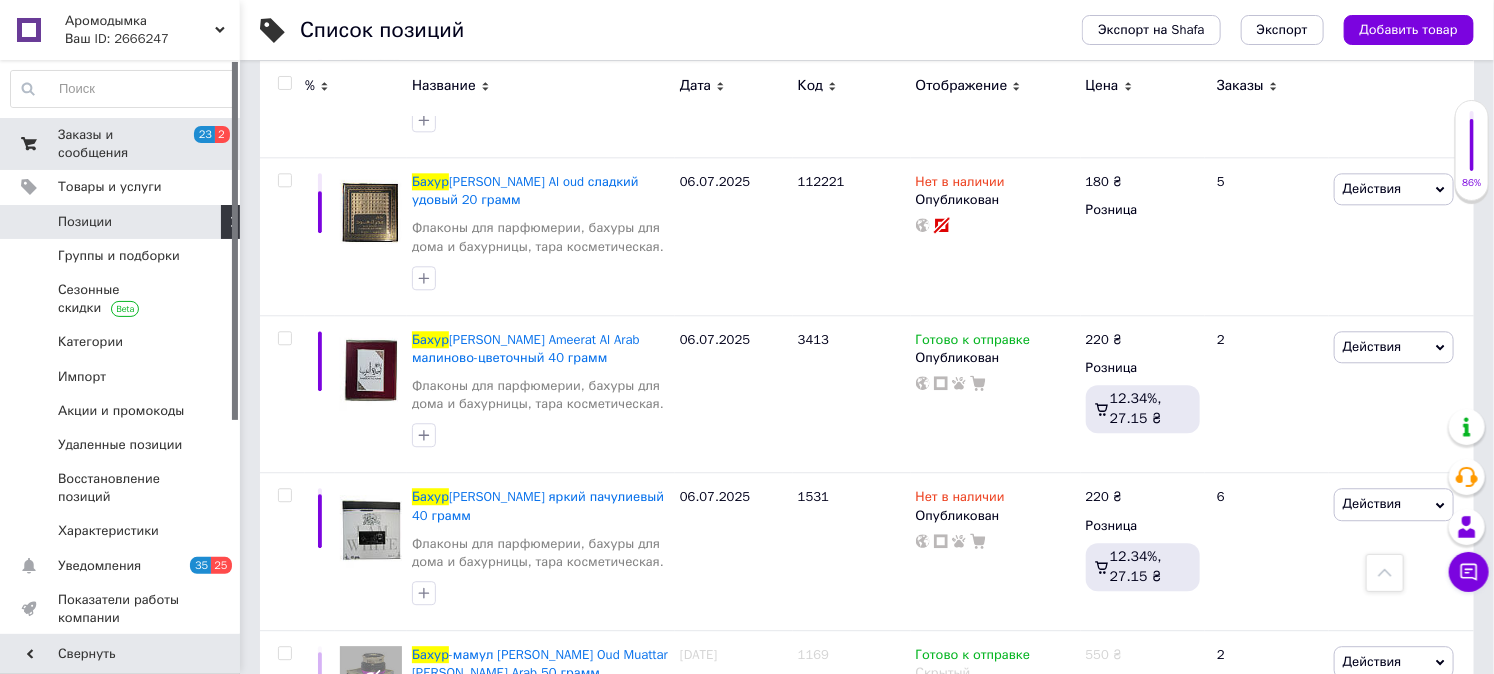 click on "Заказы и сообщения" at bounding box center [121, 144] 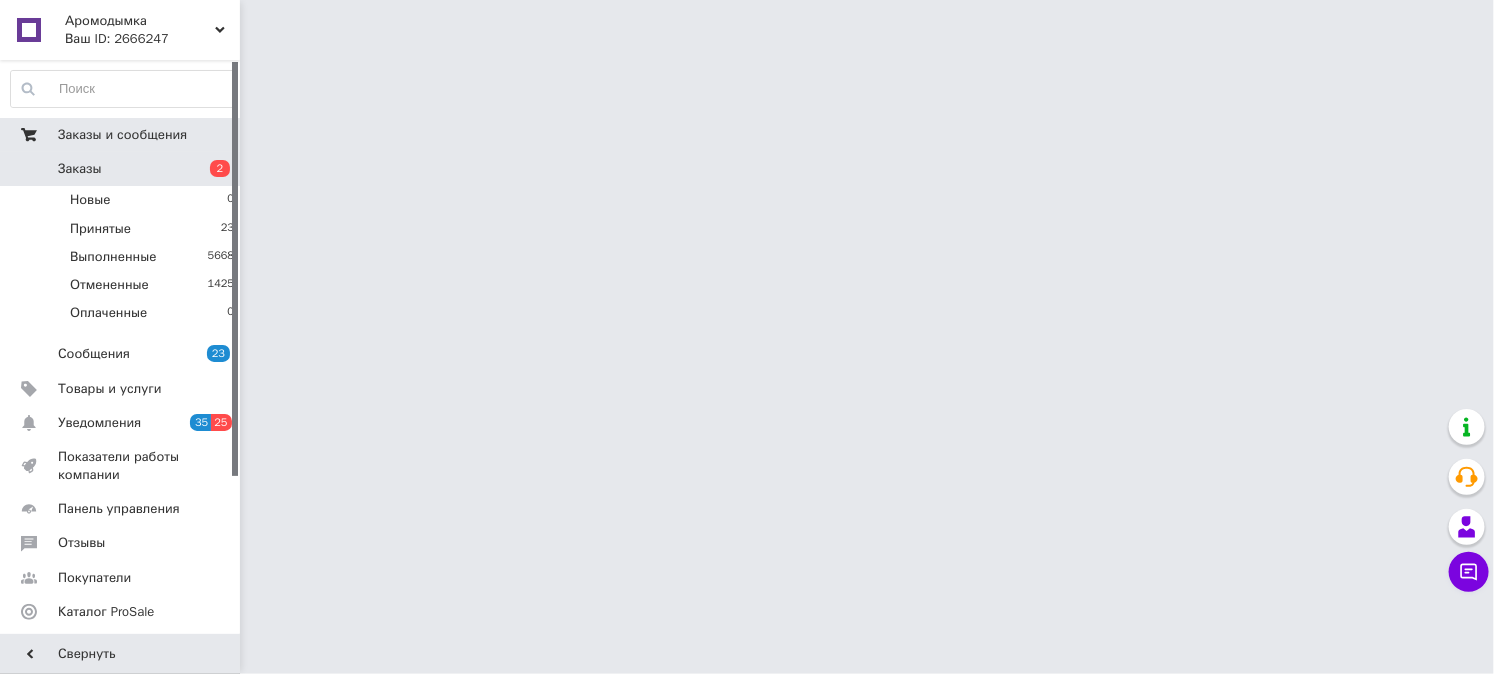 scroll, scrollTop: 0, scrollLeft: 0, axis: both 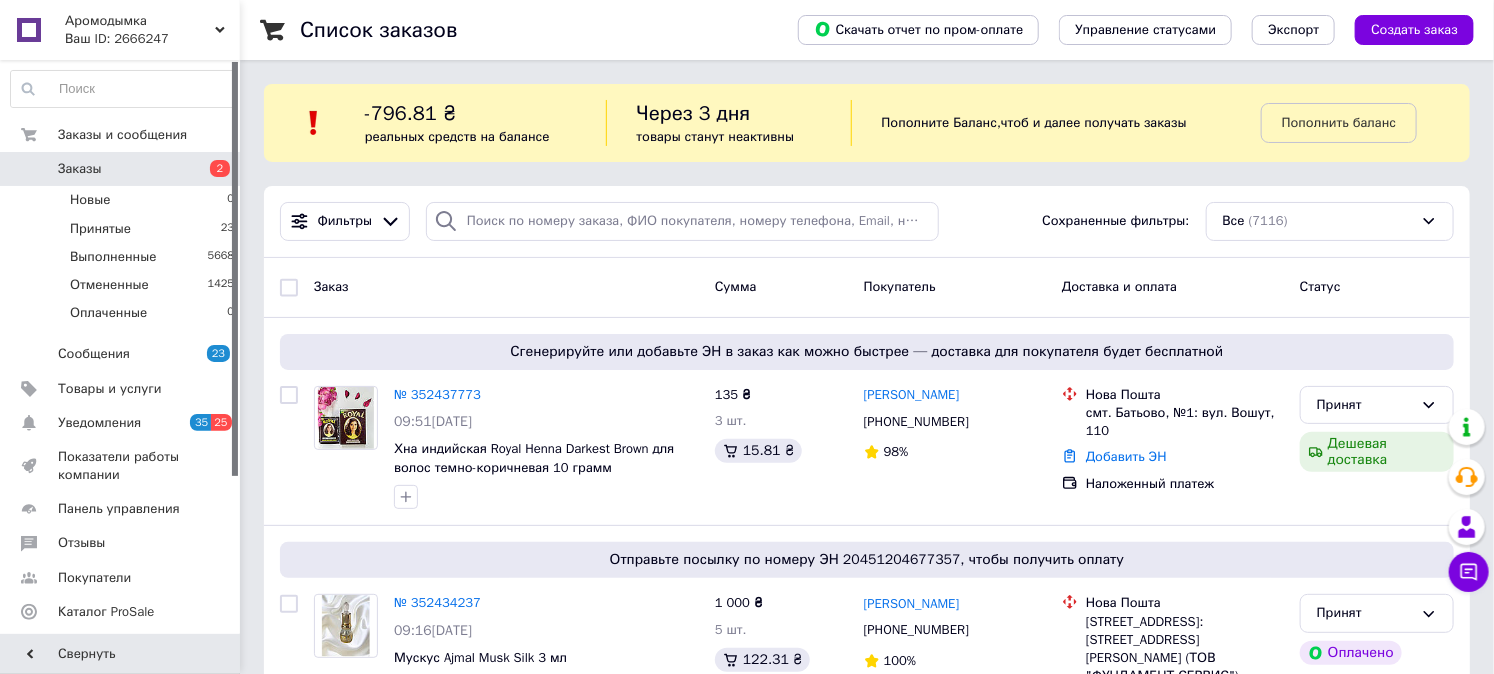 click on "Заказы 2" at bounding box center (123, 169) 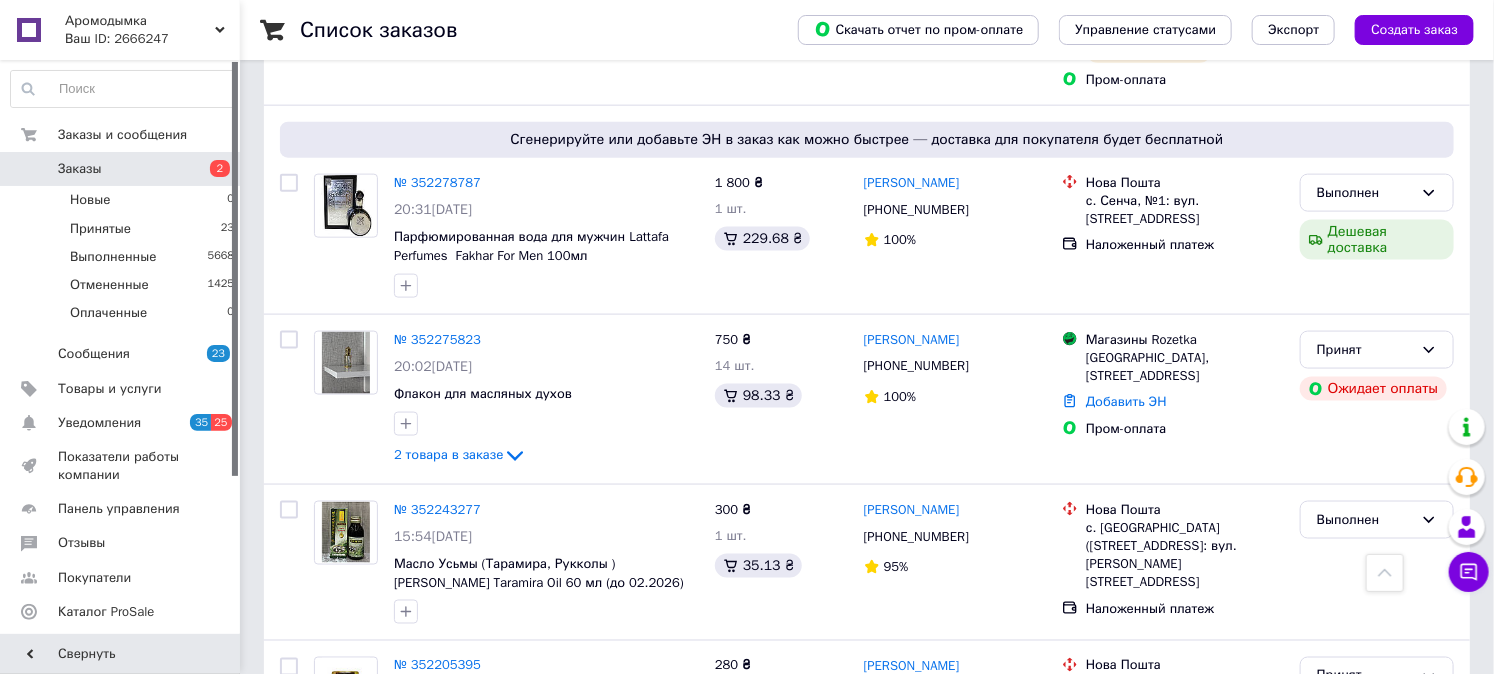 scroll, scrollTop: 1111, scrollLeft: 0, axis: vertical 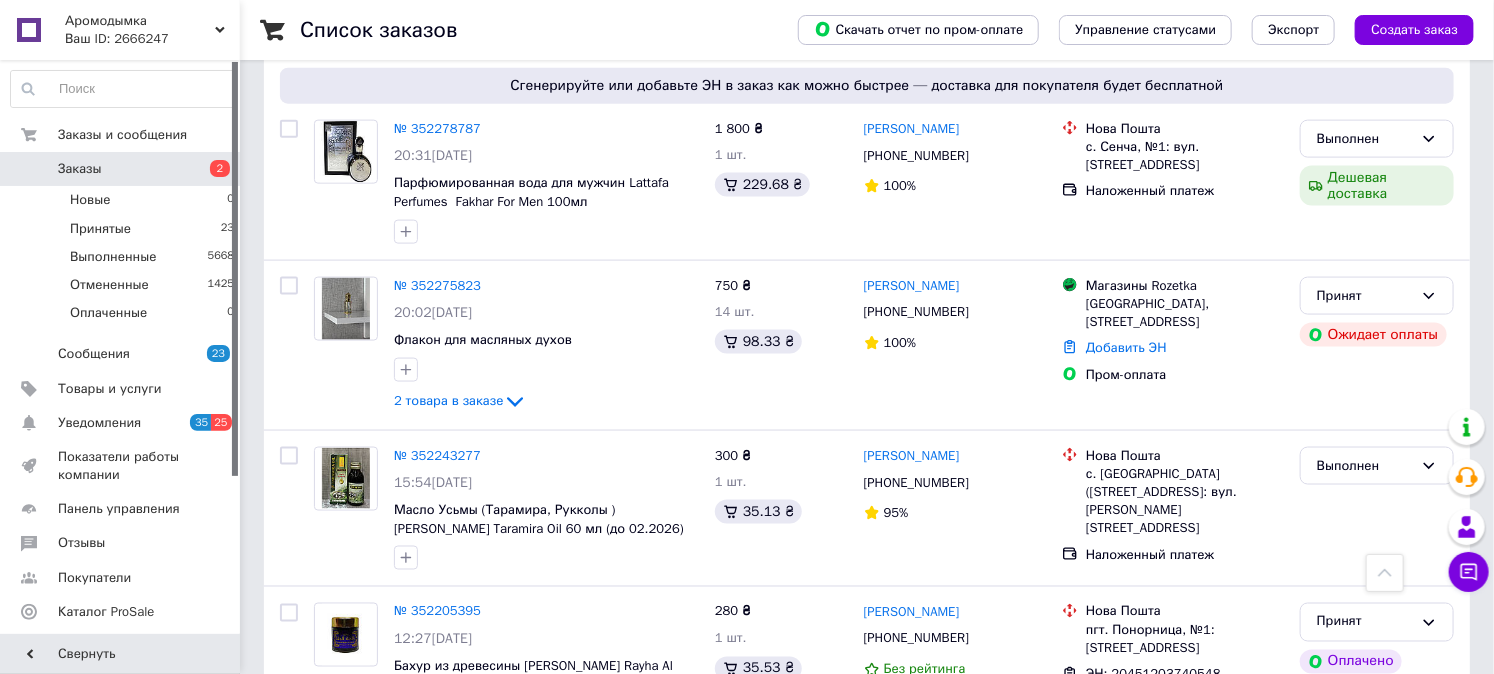 click on "Заказы 2" at bounding box center (123, 169) 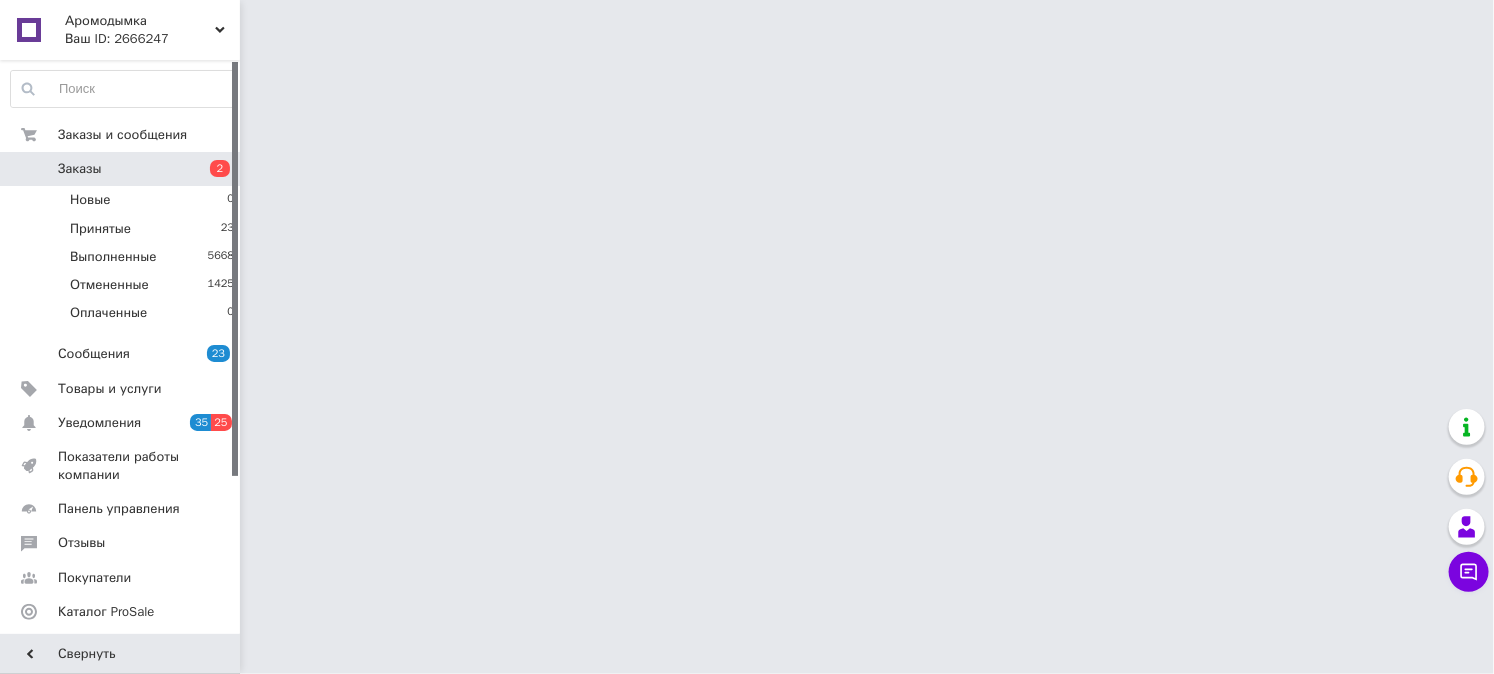 scroll, scrollTop: 0, scrollLeft: 0, axis: both 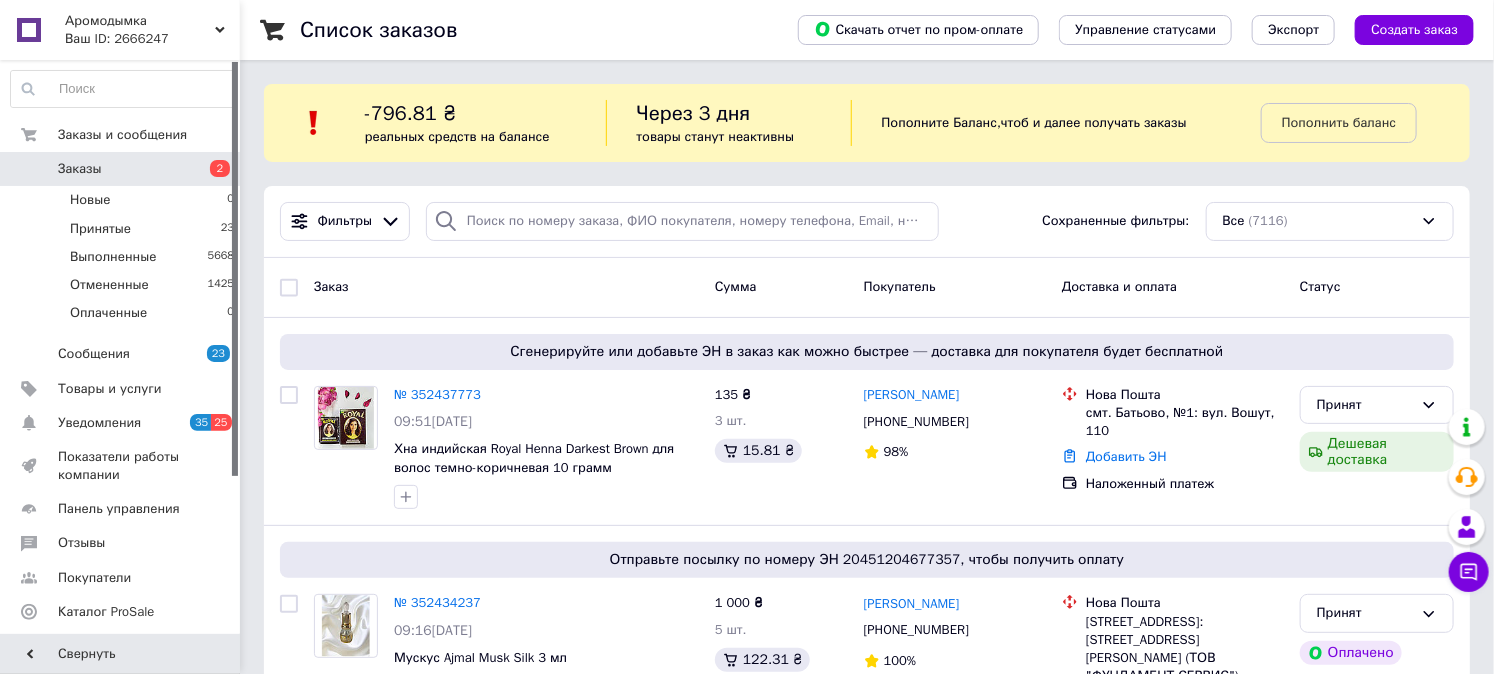 click on "Заказы 2" at bounding box center (123, 169) 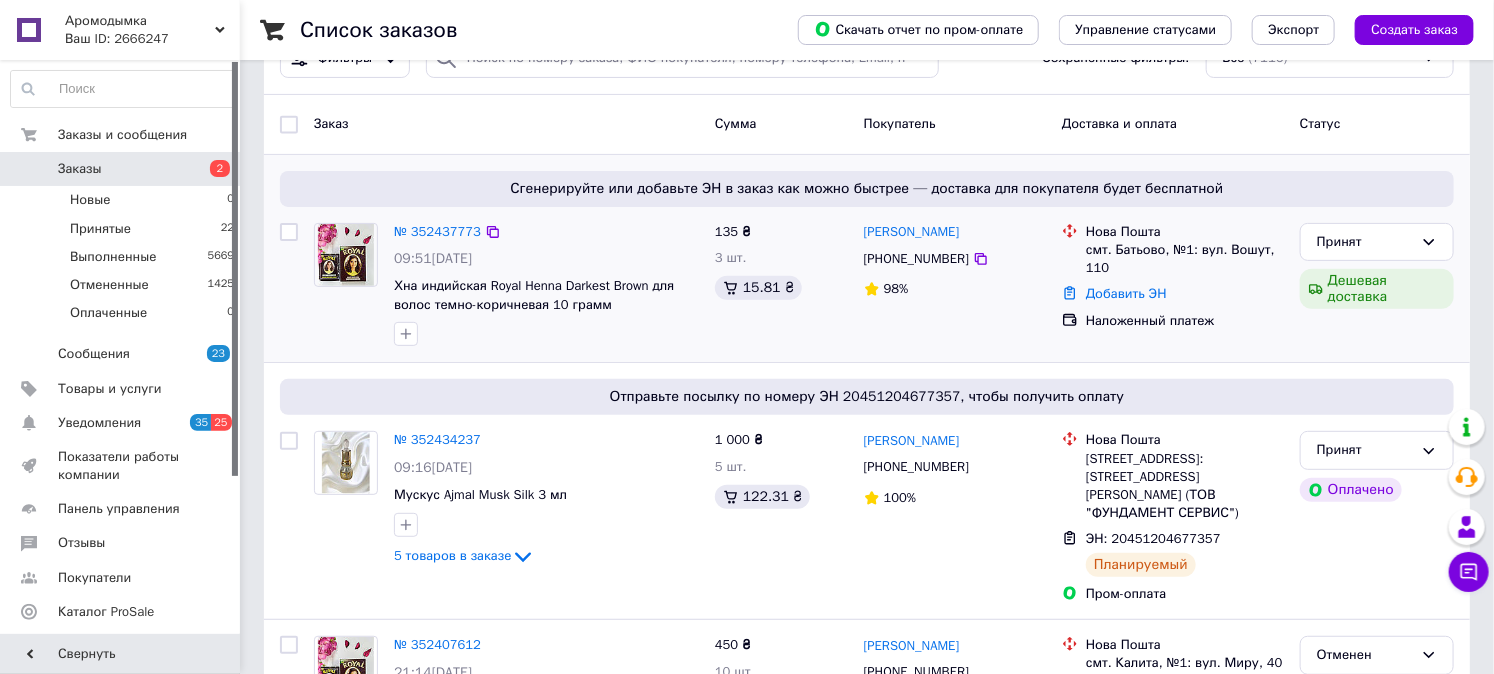 scroll, scrollTop: 333, scrollLeft: 0, axis: vertical 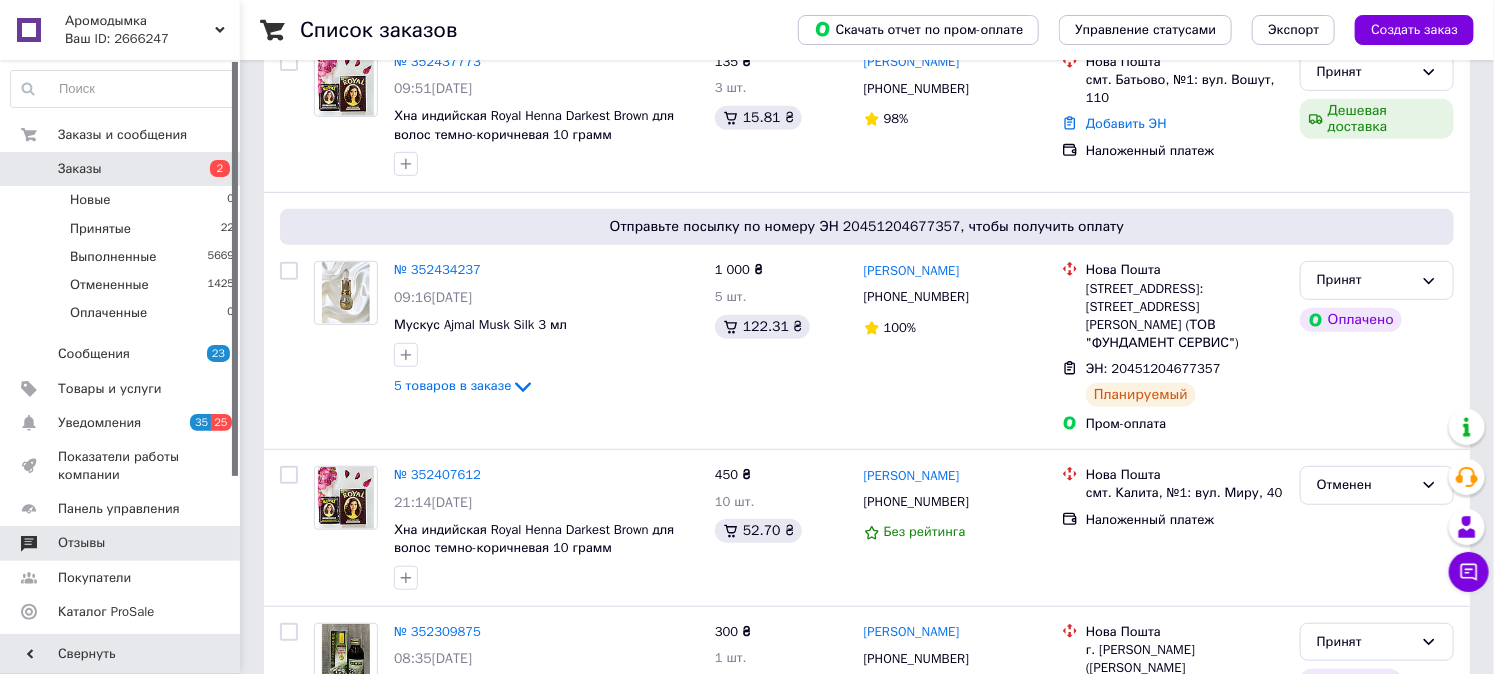 click on "Отзывы" at bounding box center (121, 543) 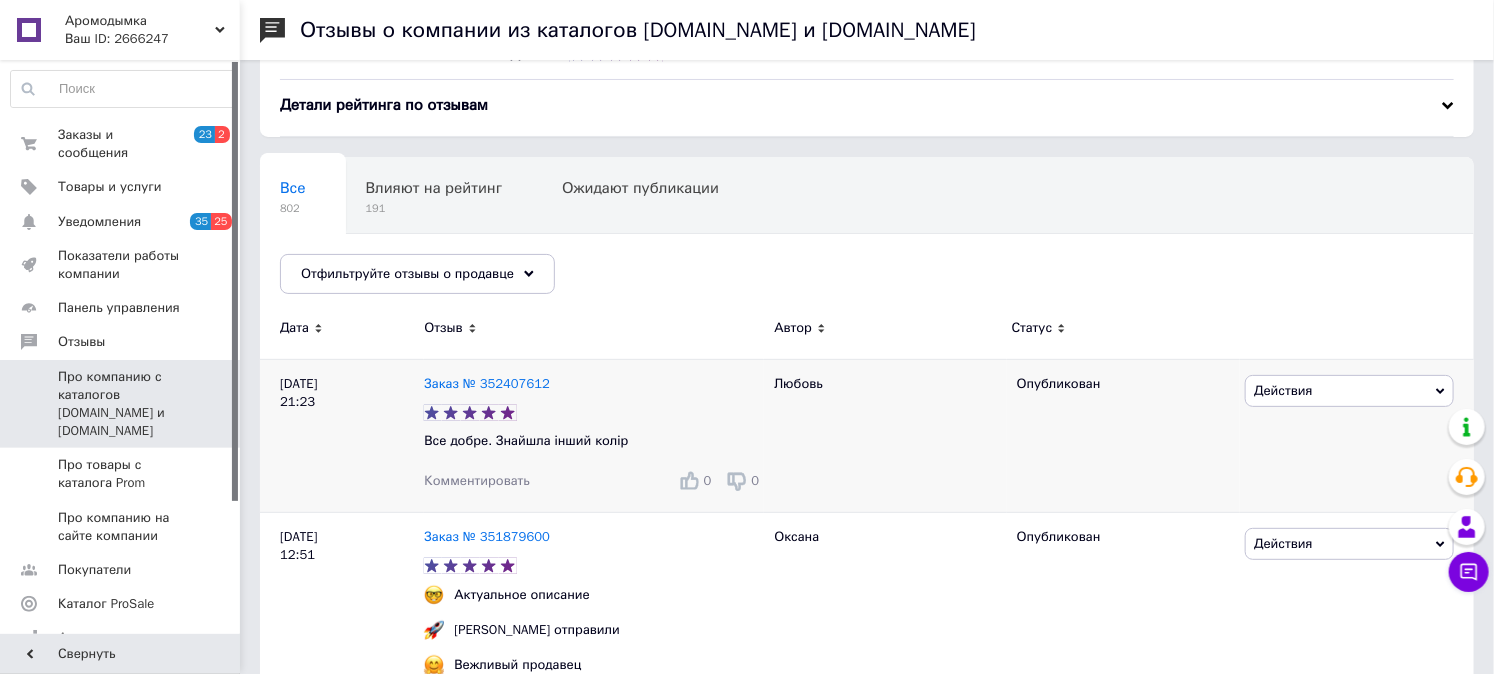 scroll, scrollTop: 111, scrollLeft: 0, axis: vertical 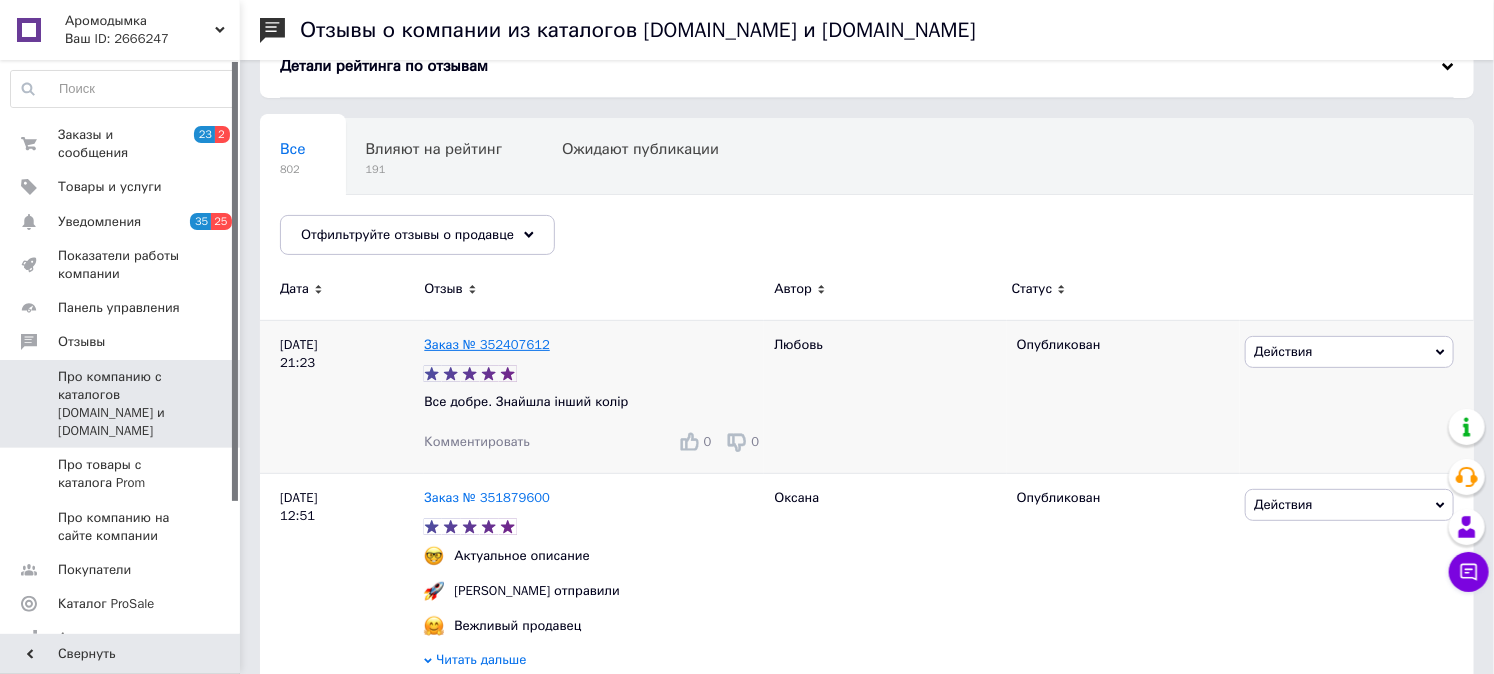 click on "Заказ № 352407612" at bounding box center [487, 344] 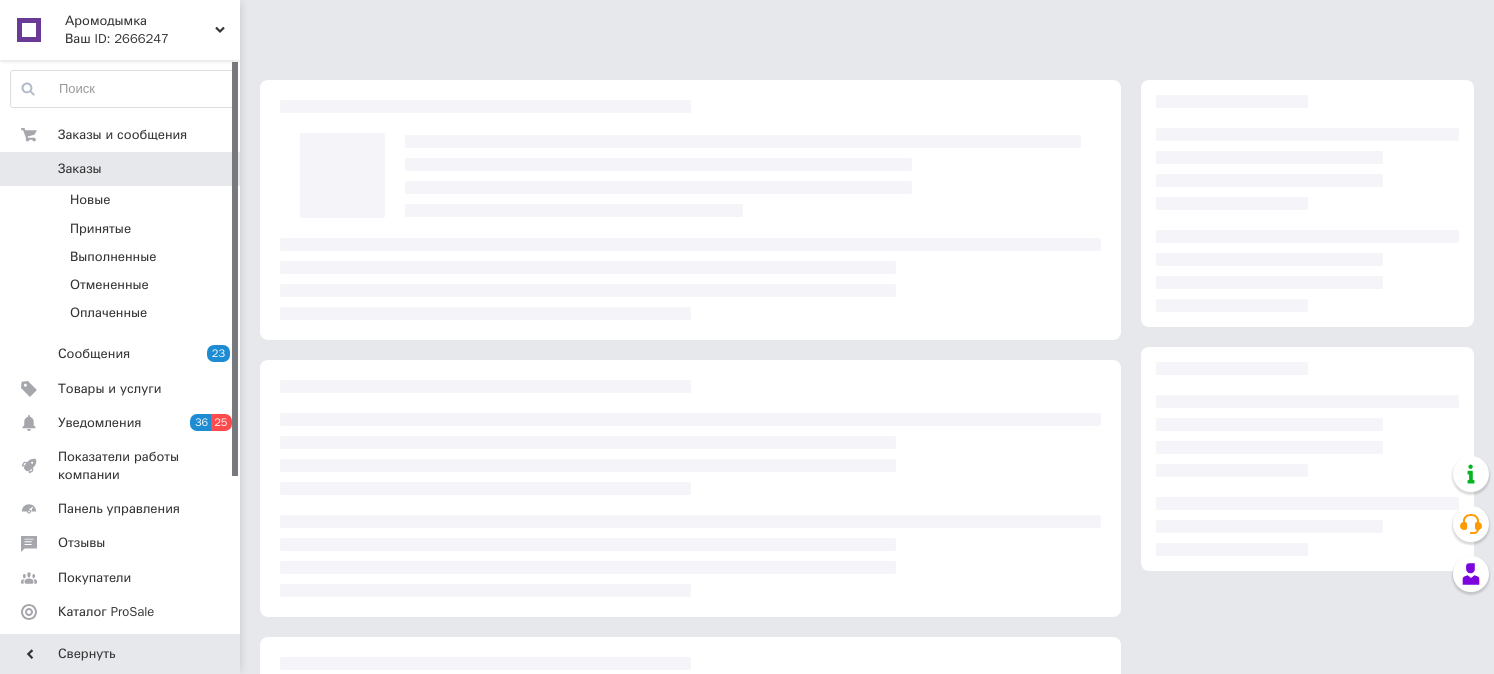 scroll, scrollTop: 0, scrollLeft: 0, axis: both 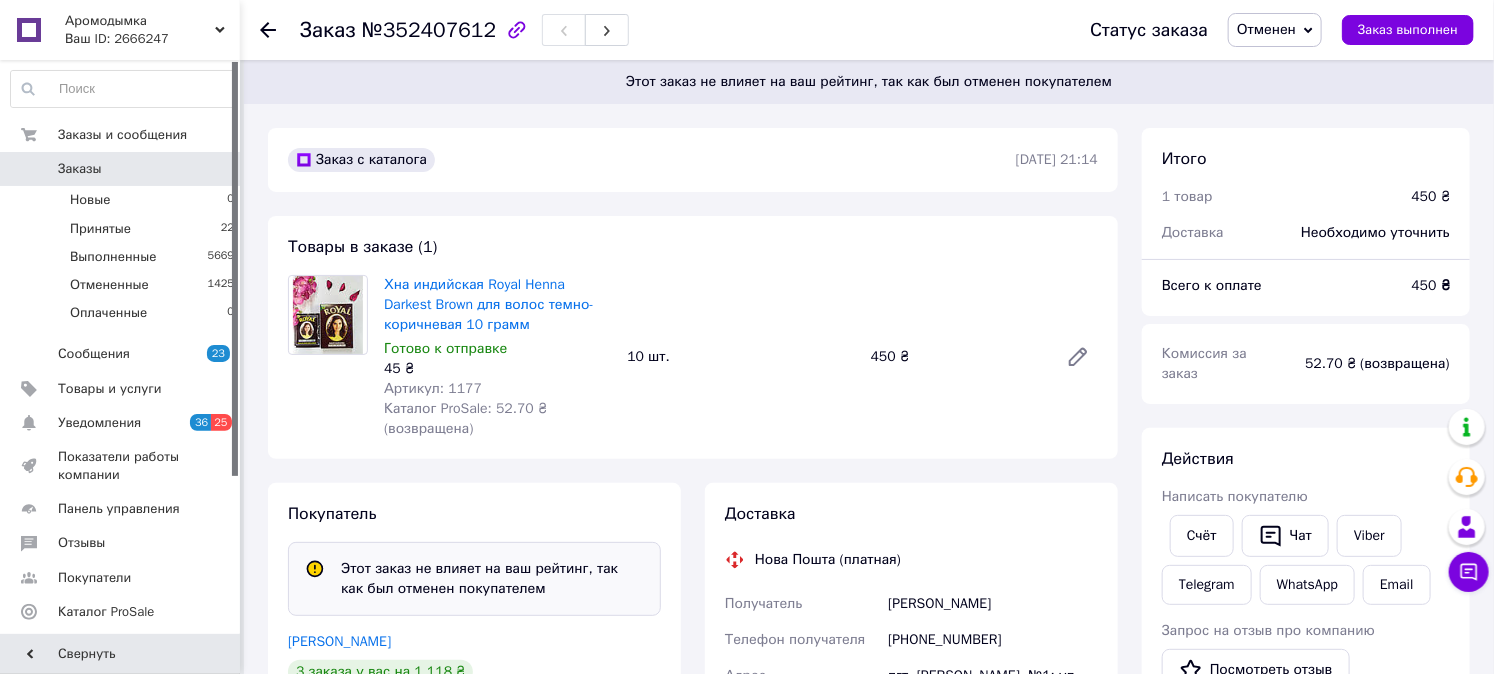 click on "Заказы" at bounding box center (121, 169) 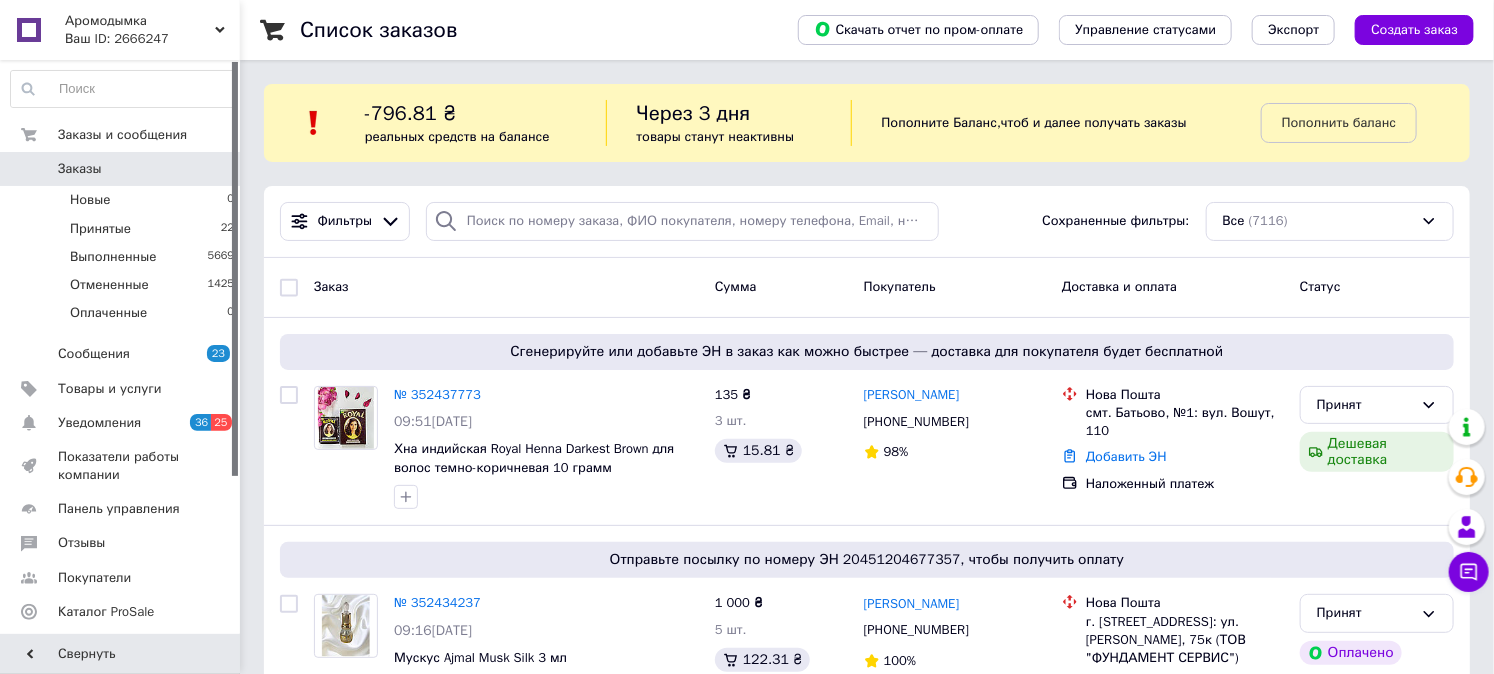 click on "Заказы 0" at bounding box center [123, 169] 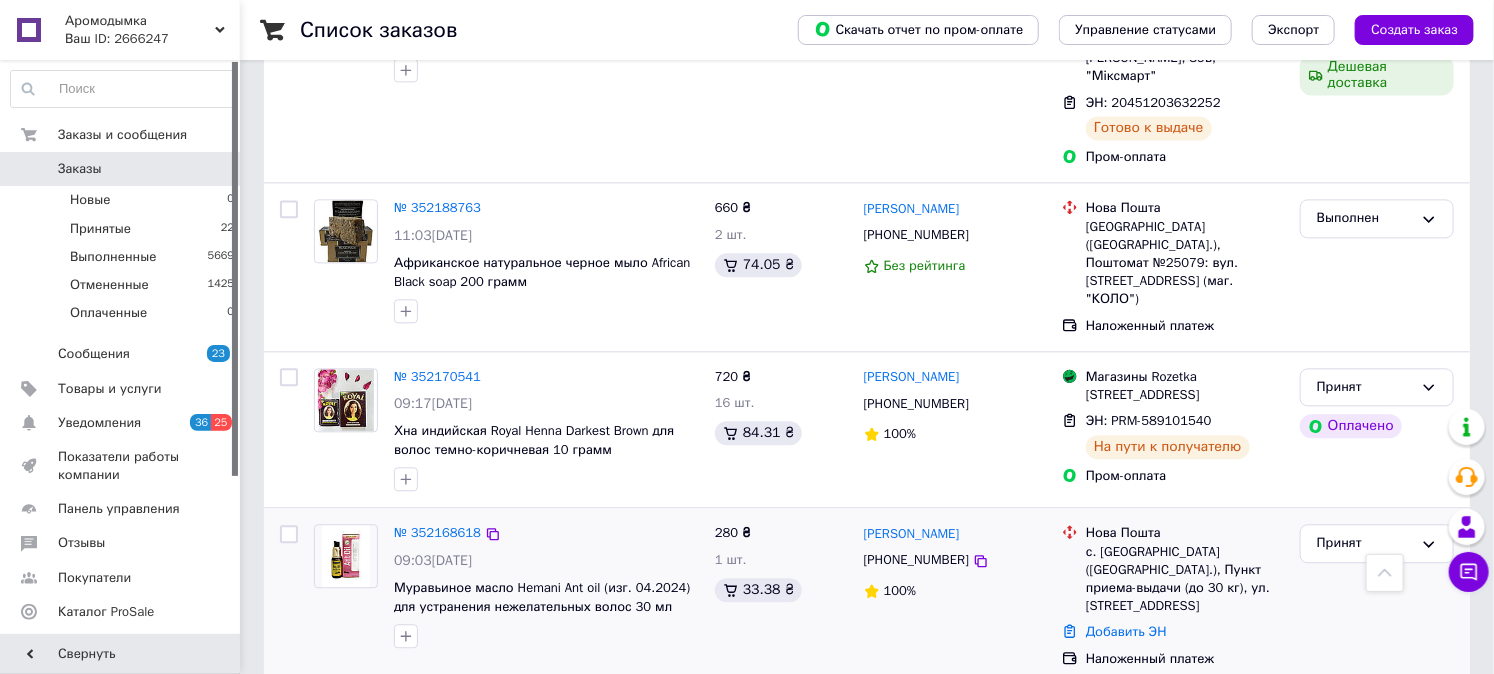 scroll, scrollTop: 2000, scrollLeft: 0, axis: vertical 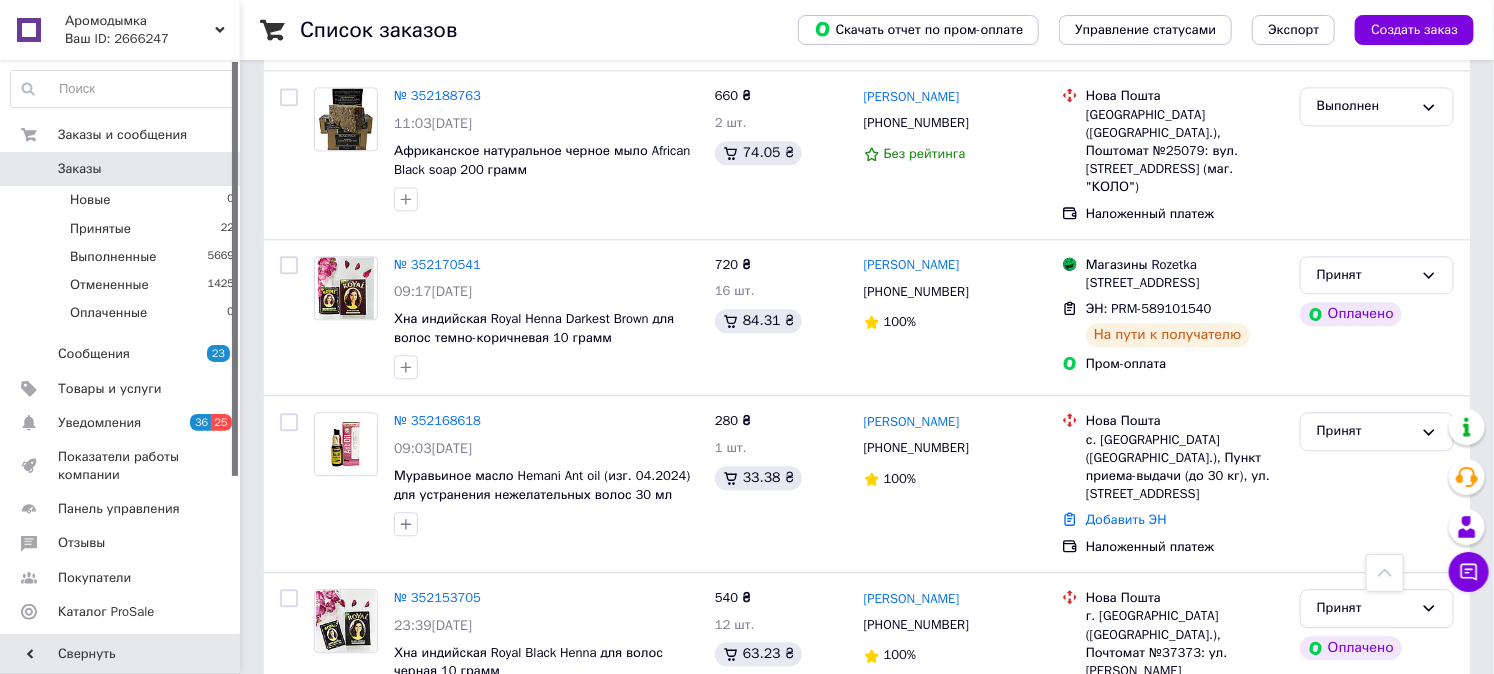 click on "Заказы" at bounding box center [121, 169] 